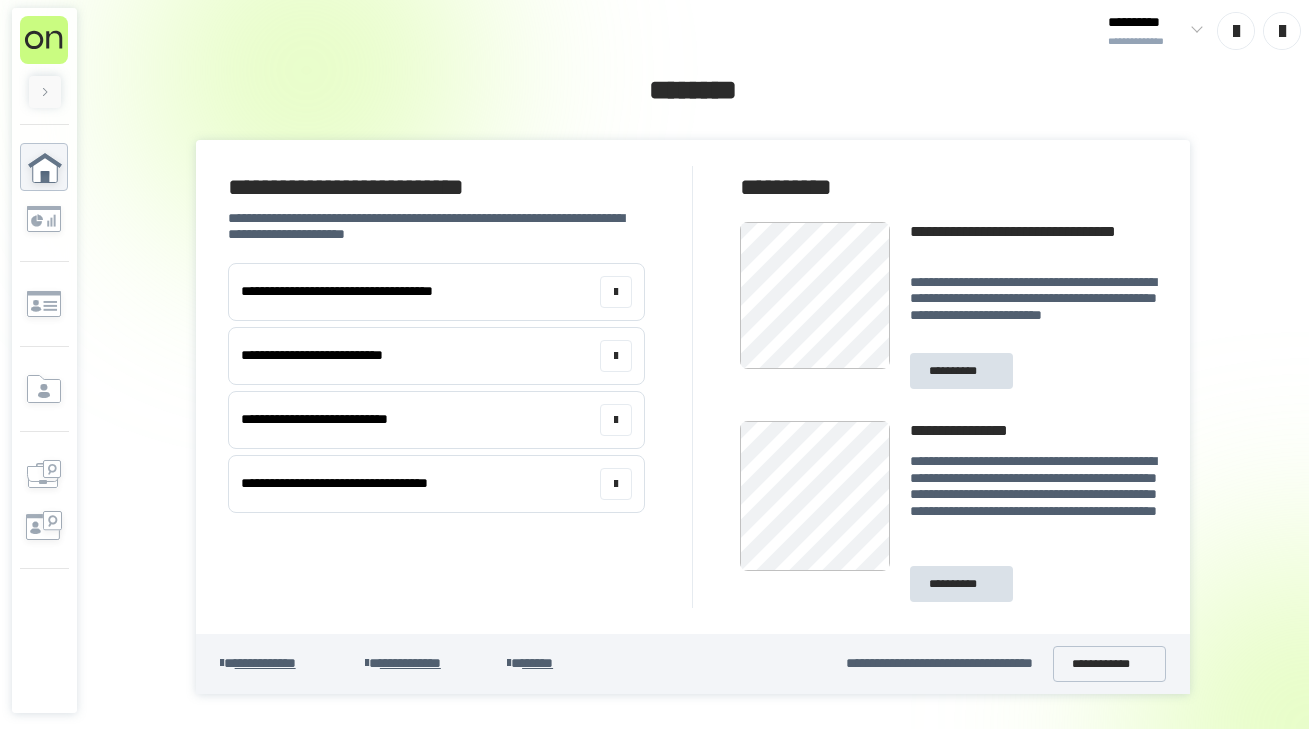 scroll, scrollTop: 0, scrollLeft: 0, axis: both 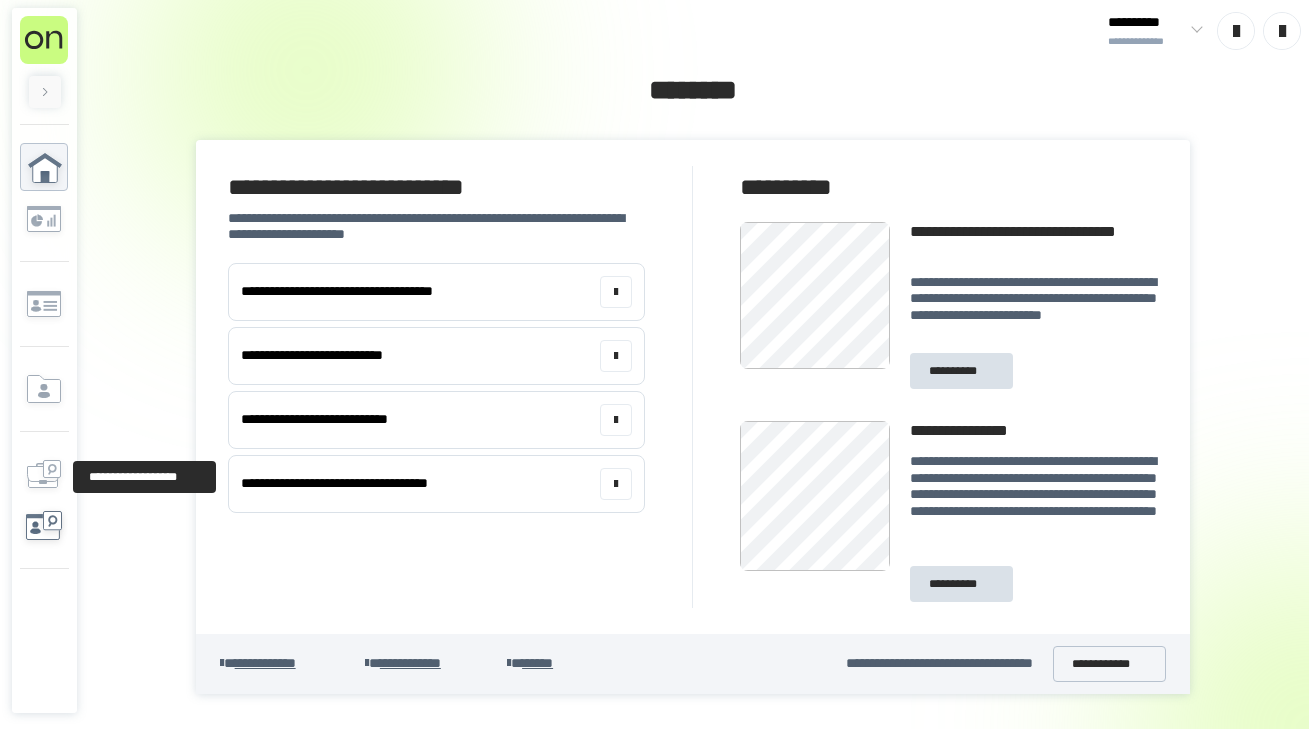 click 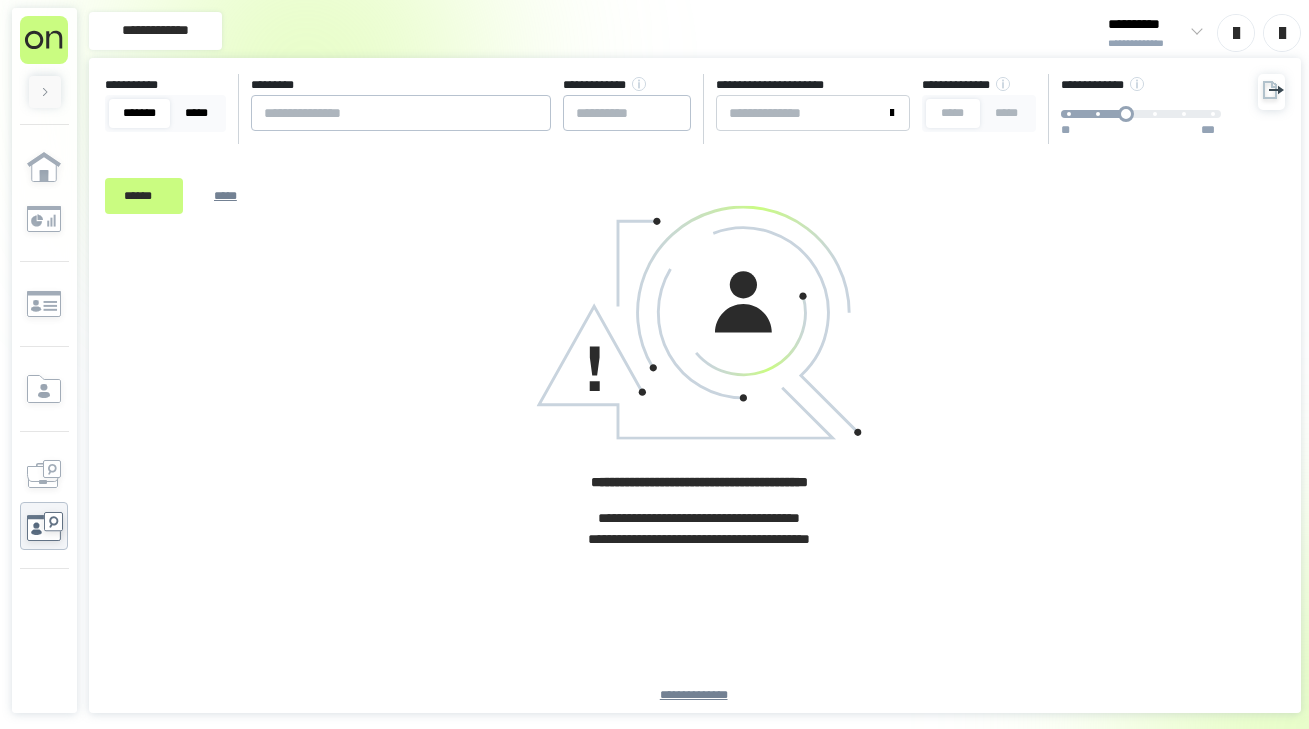 click on "*****" at bounding box center [196, 113] 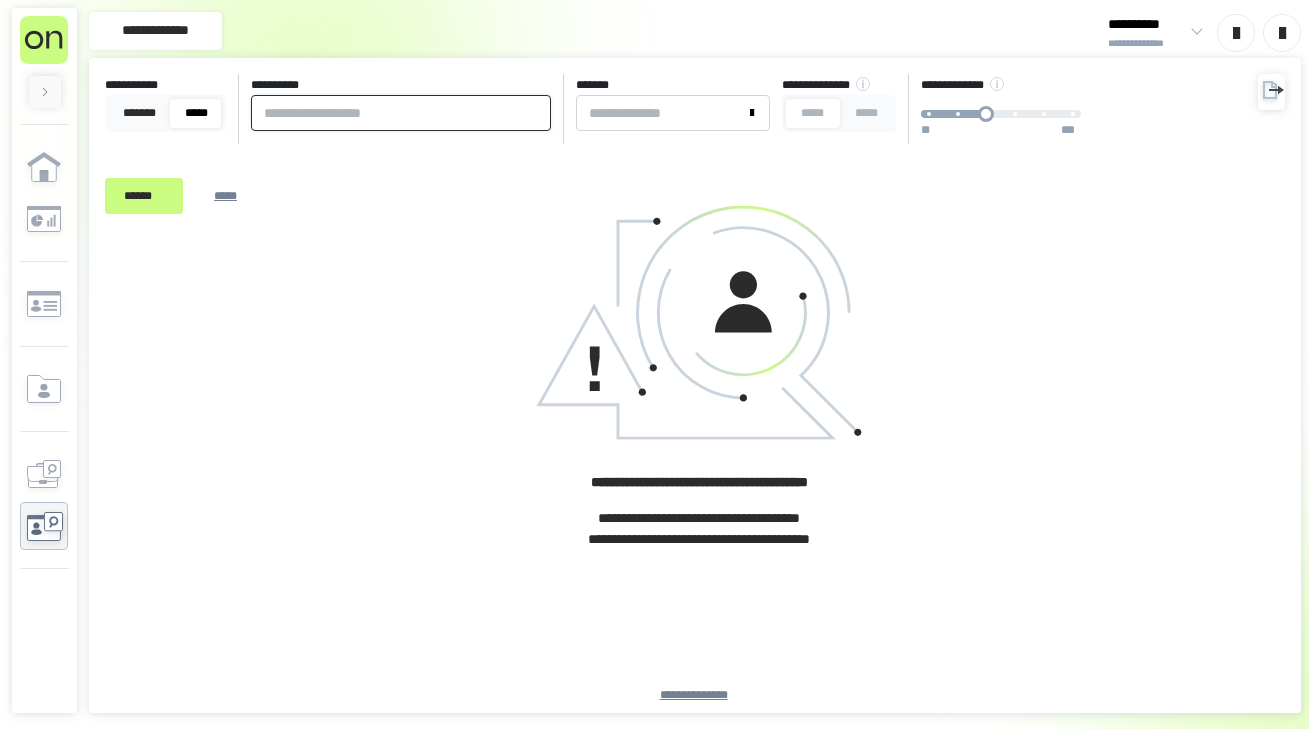 click at bounding box center (401, 113) 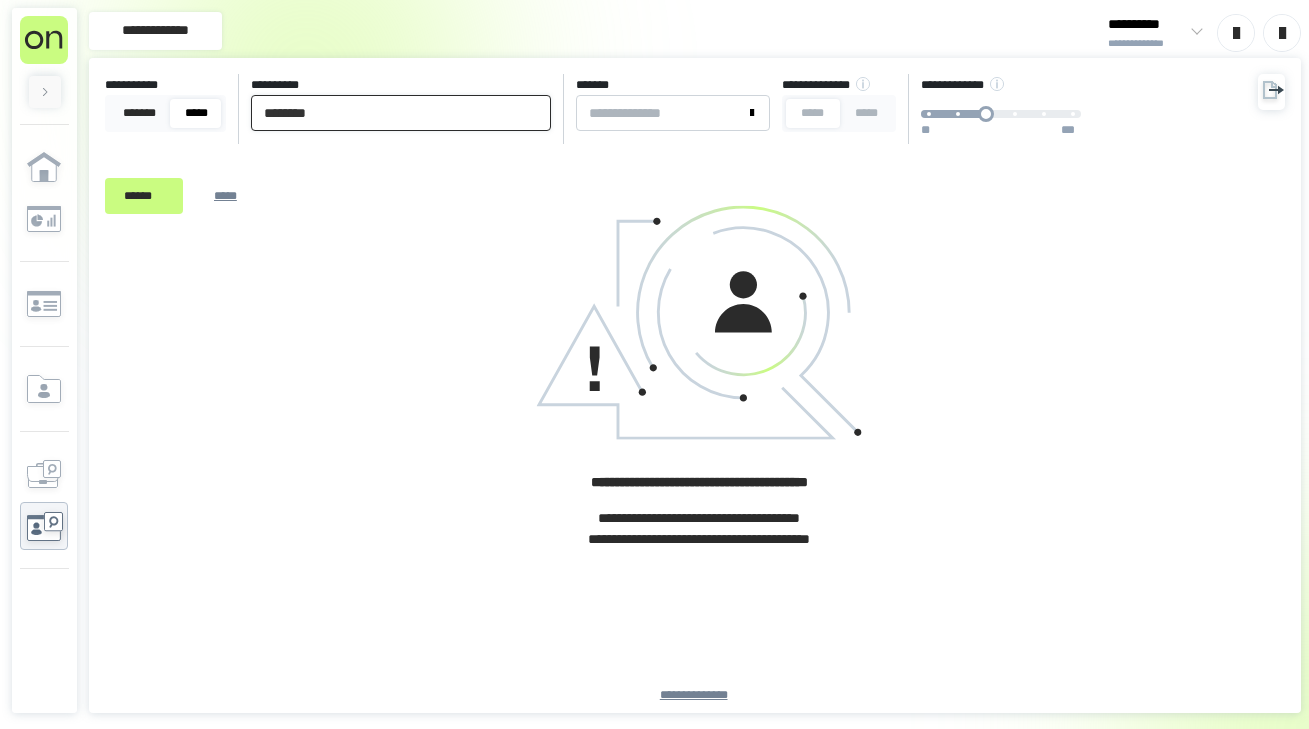 type on "********" 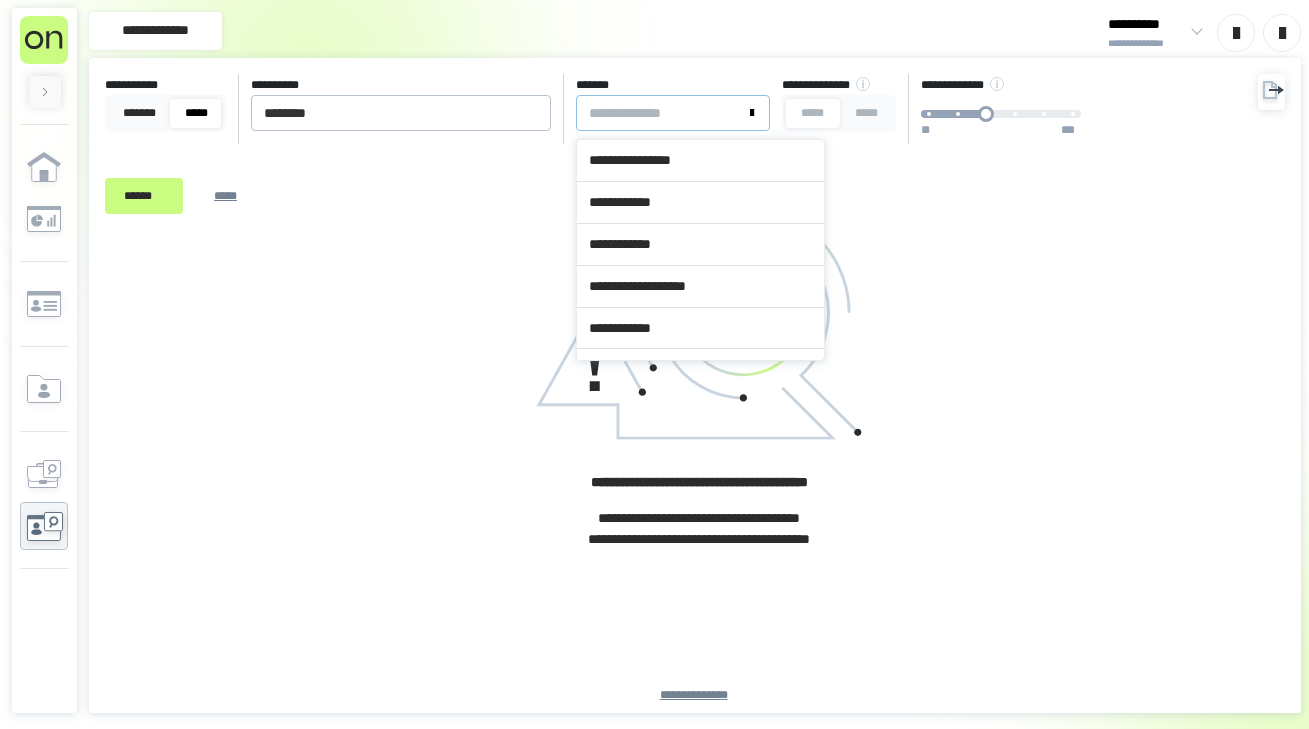 click on "*******" at bounding box center (661, 113) 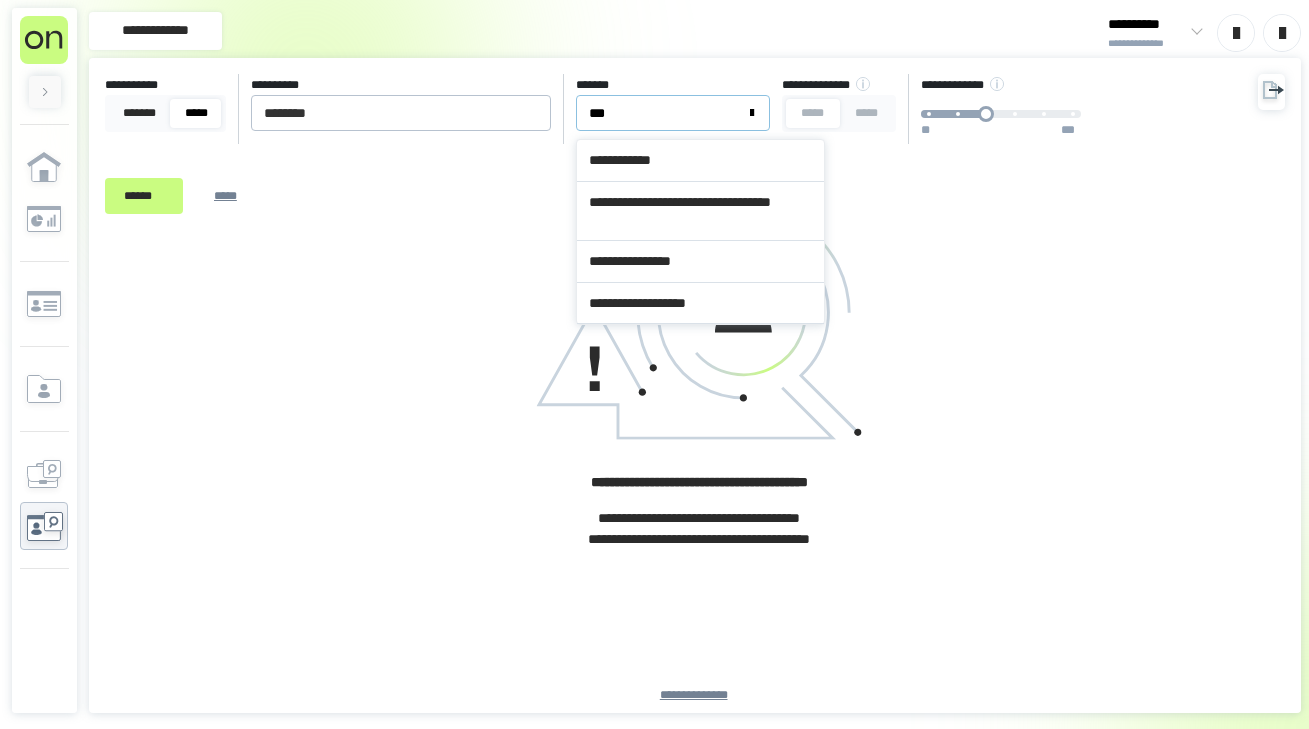 type on "****" 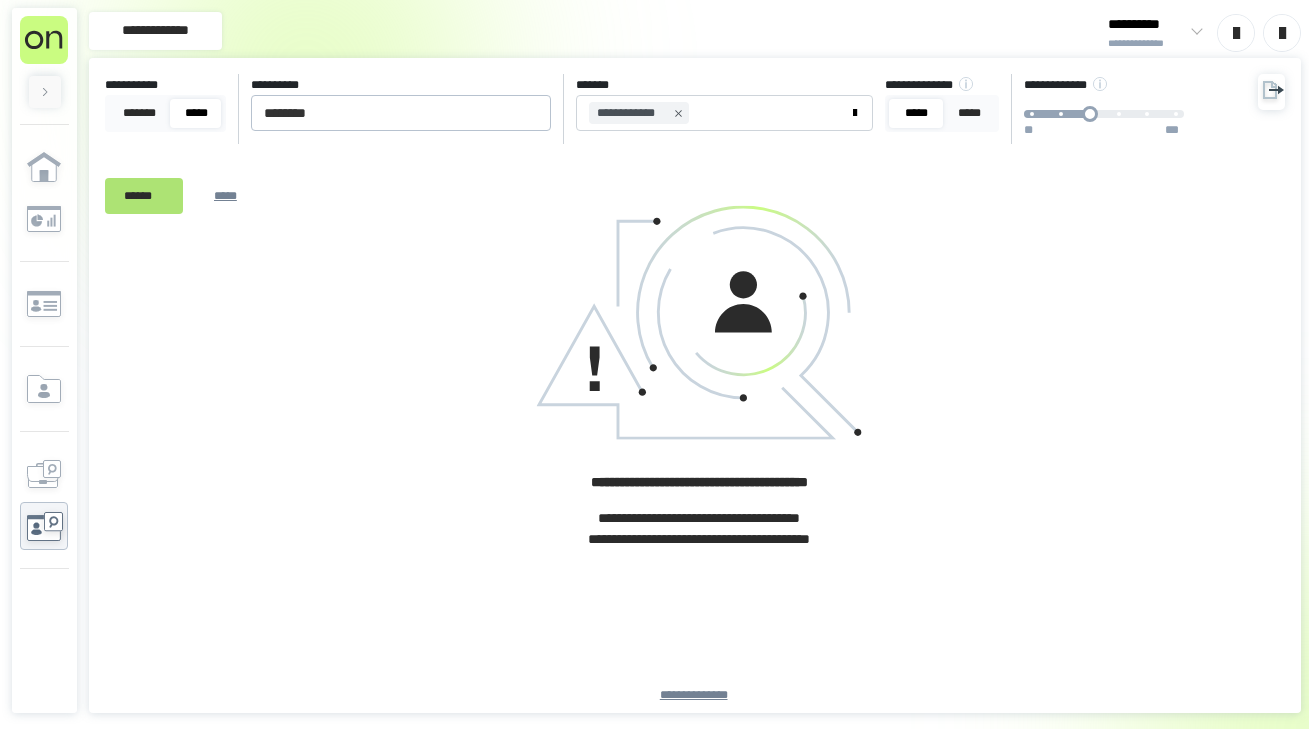 click on "******" at bounding box center (144, 196) 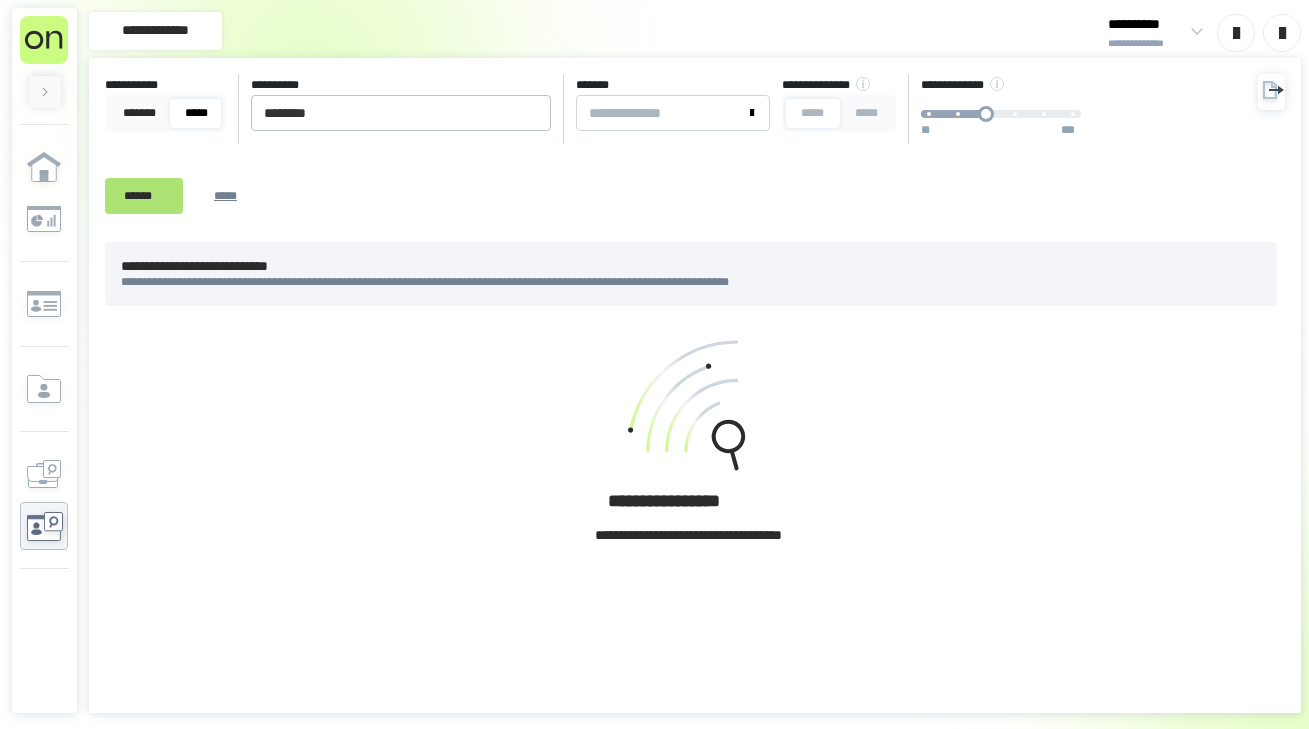 click on "******" at bounding box center [144, 196] 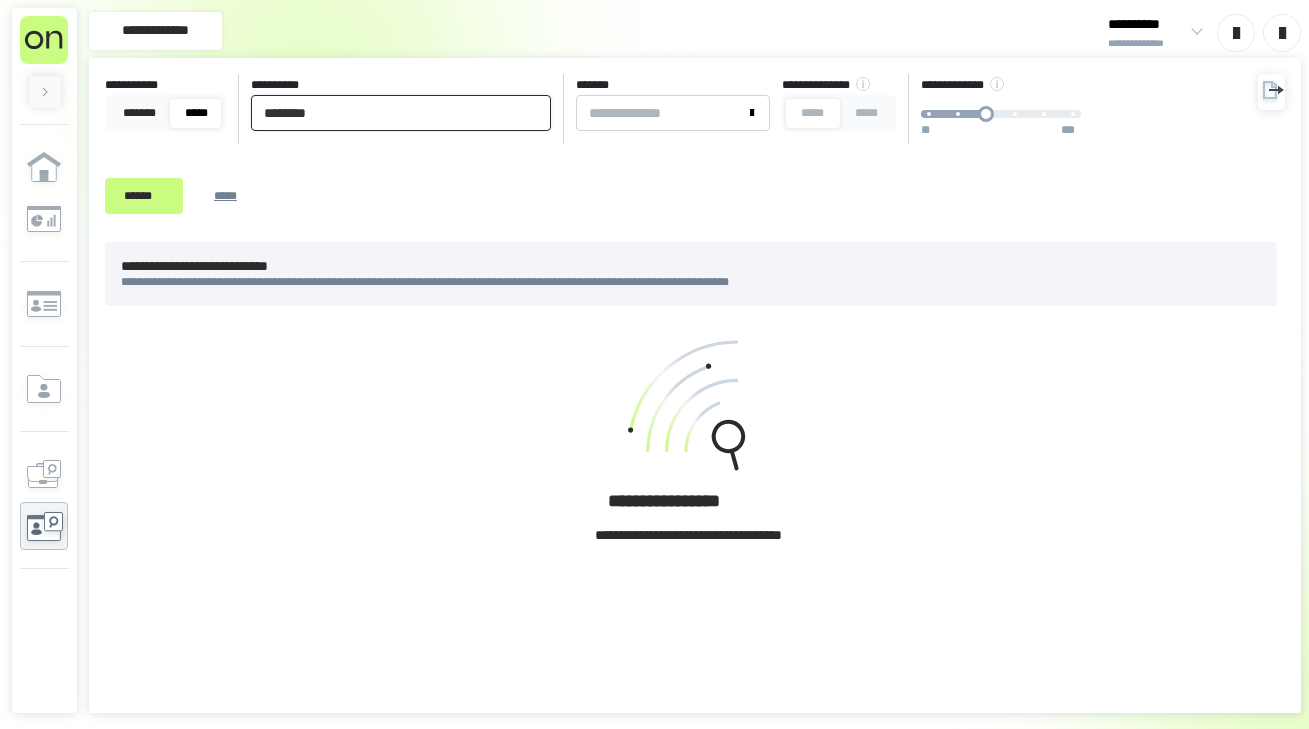 click on "********" at bounding box center (401, 113) 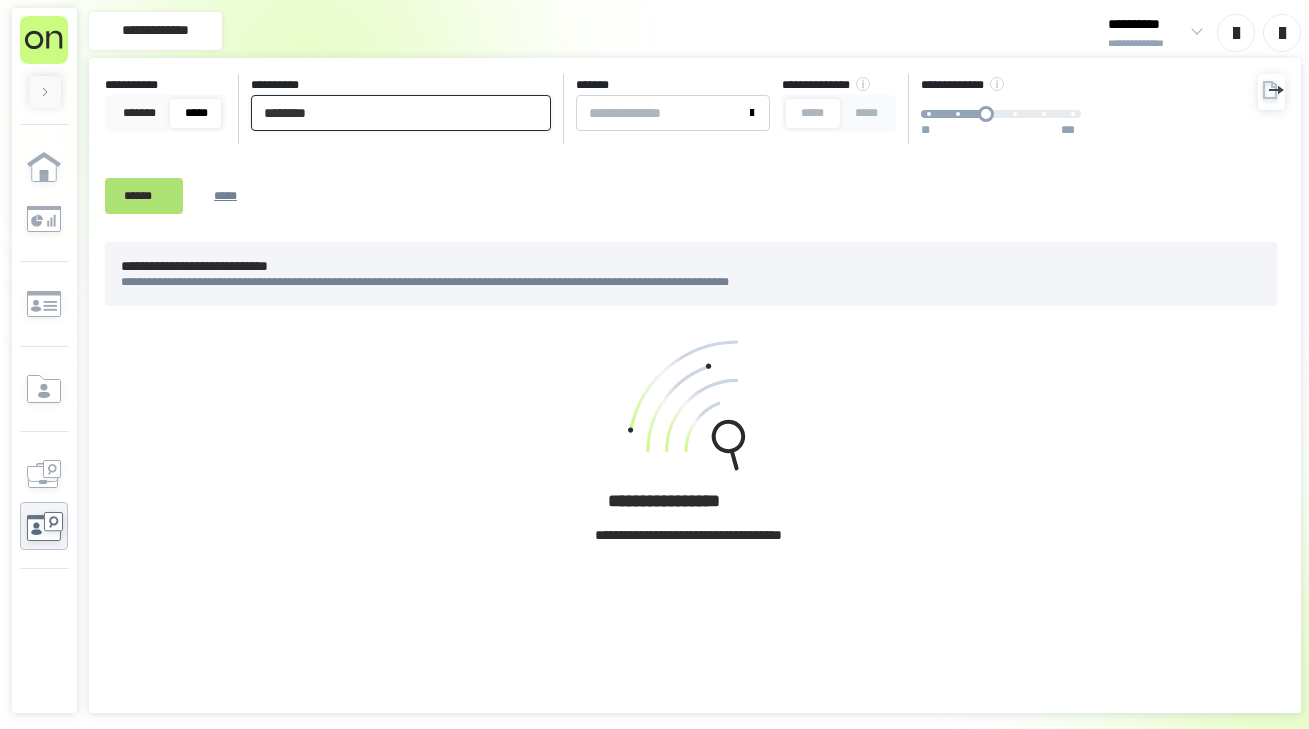 type on "********" 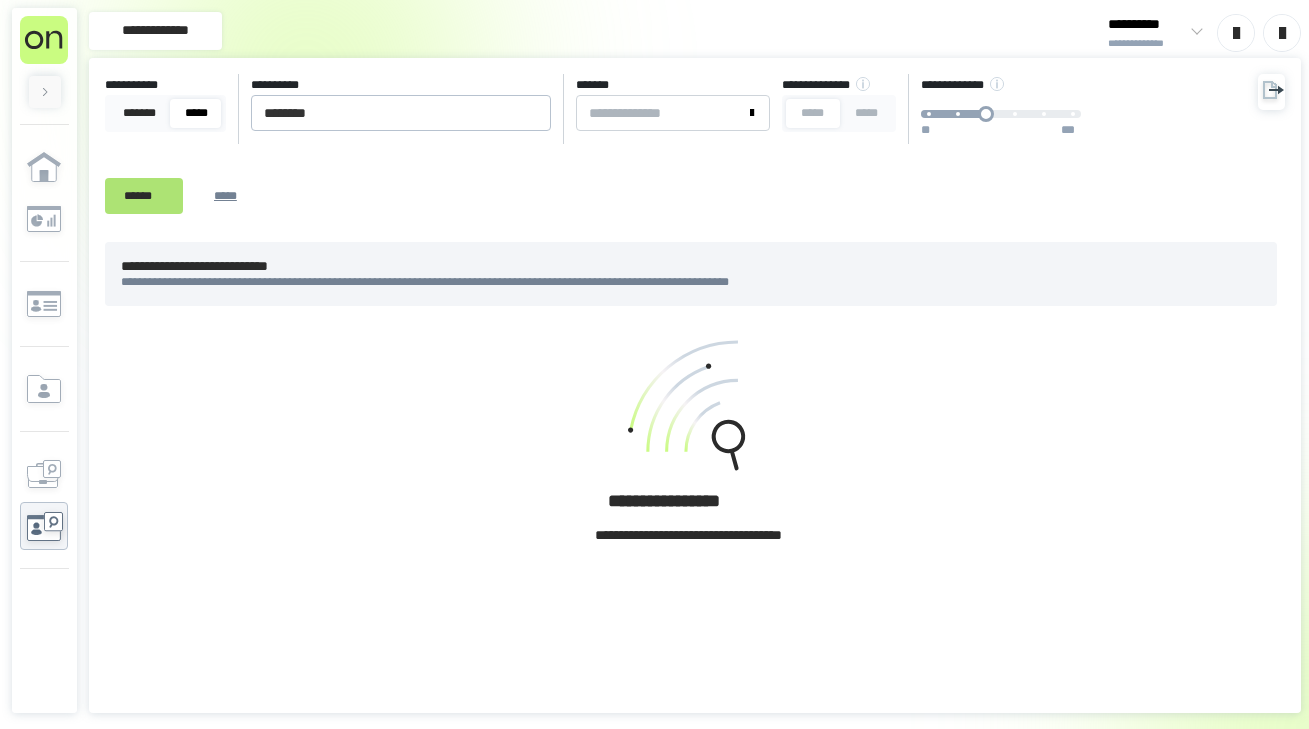 click on "******" at bounding box center [144, 196] 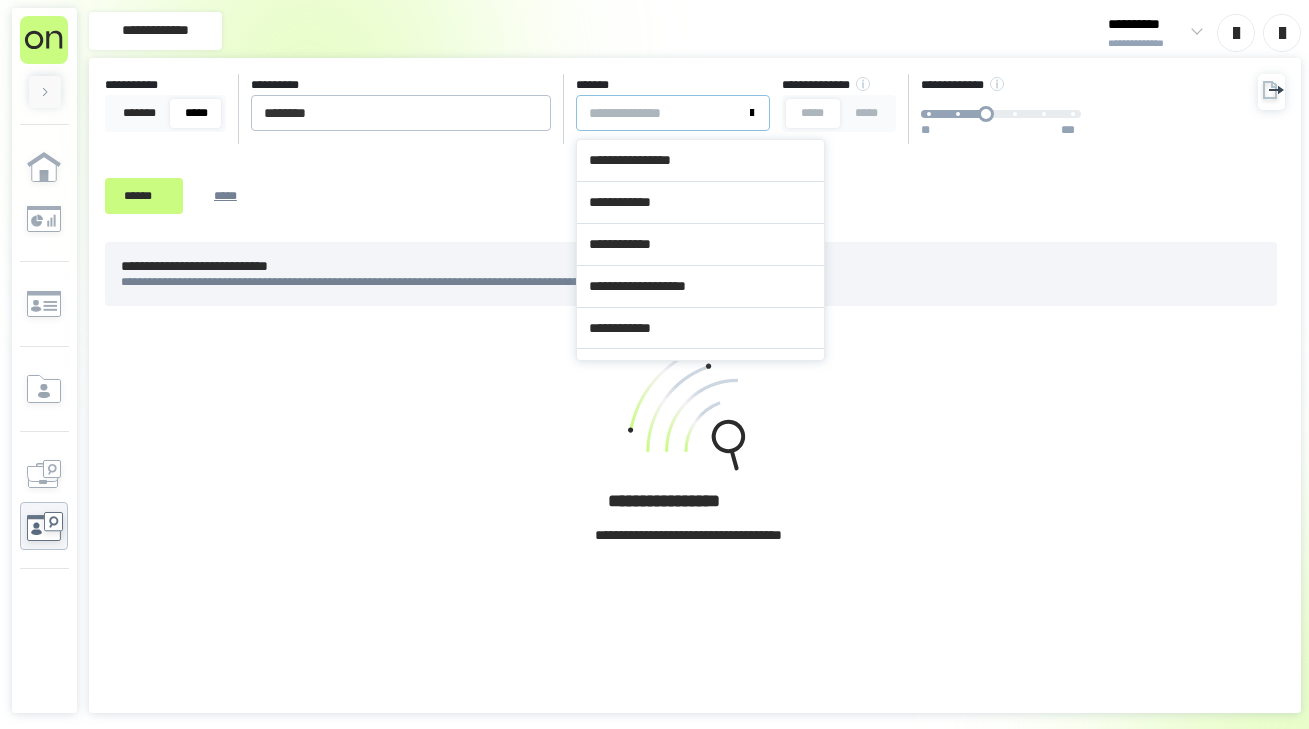 click on "*******" at bounding box center (661, 113) 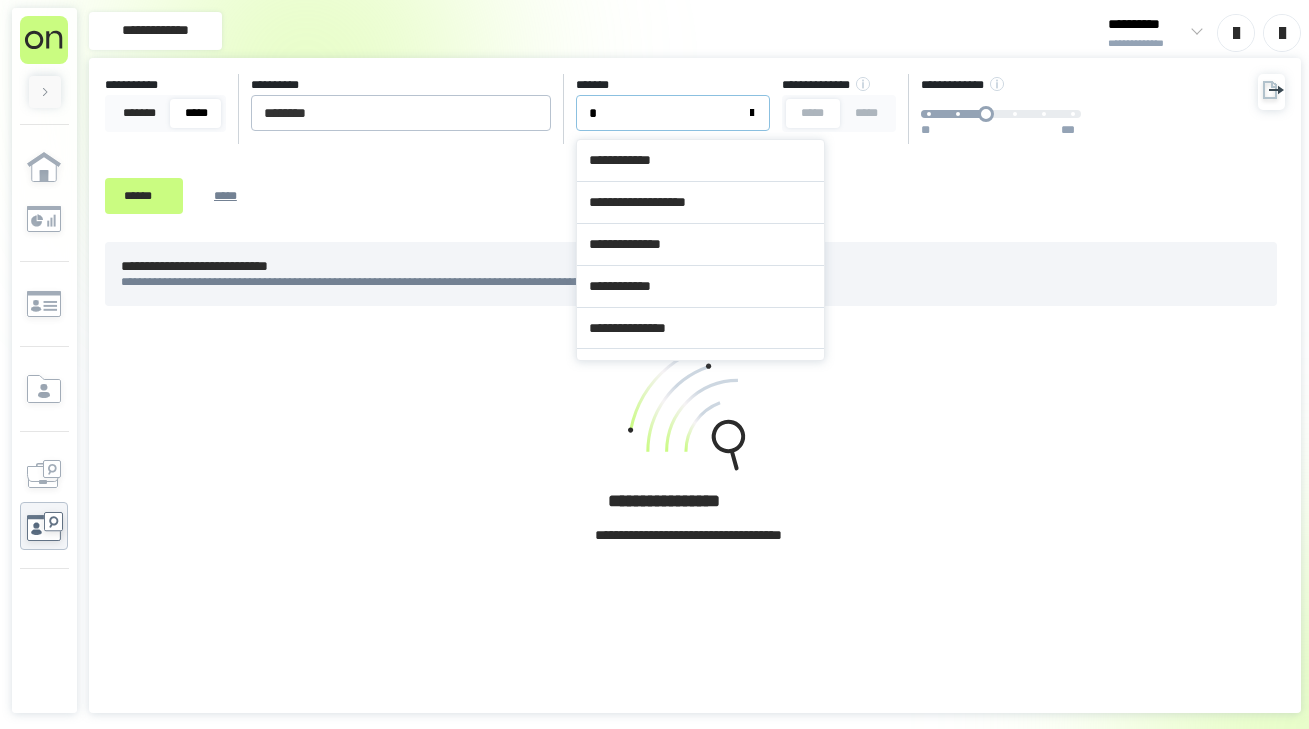 type on "**" 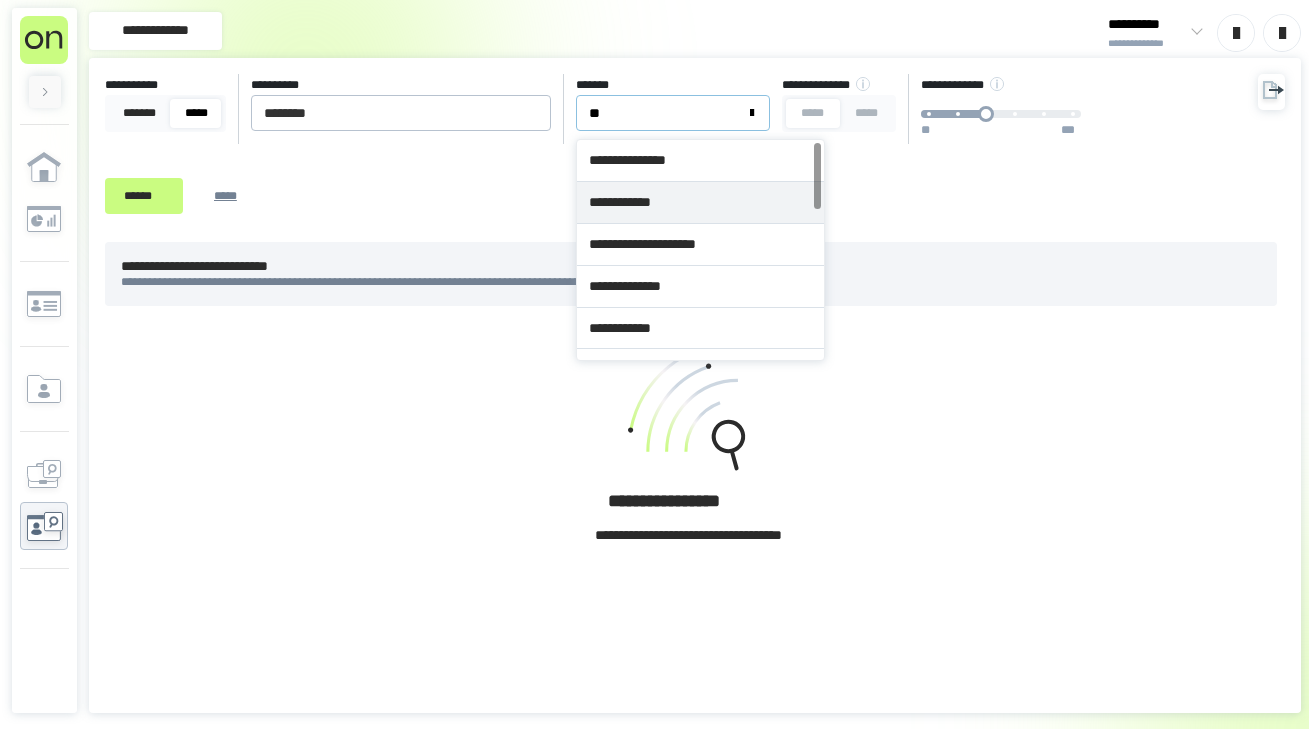 type 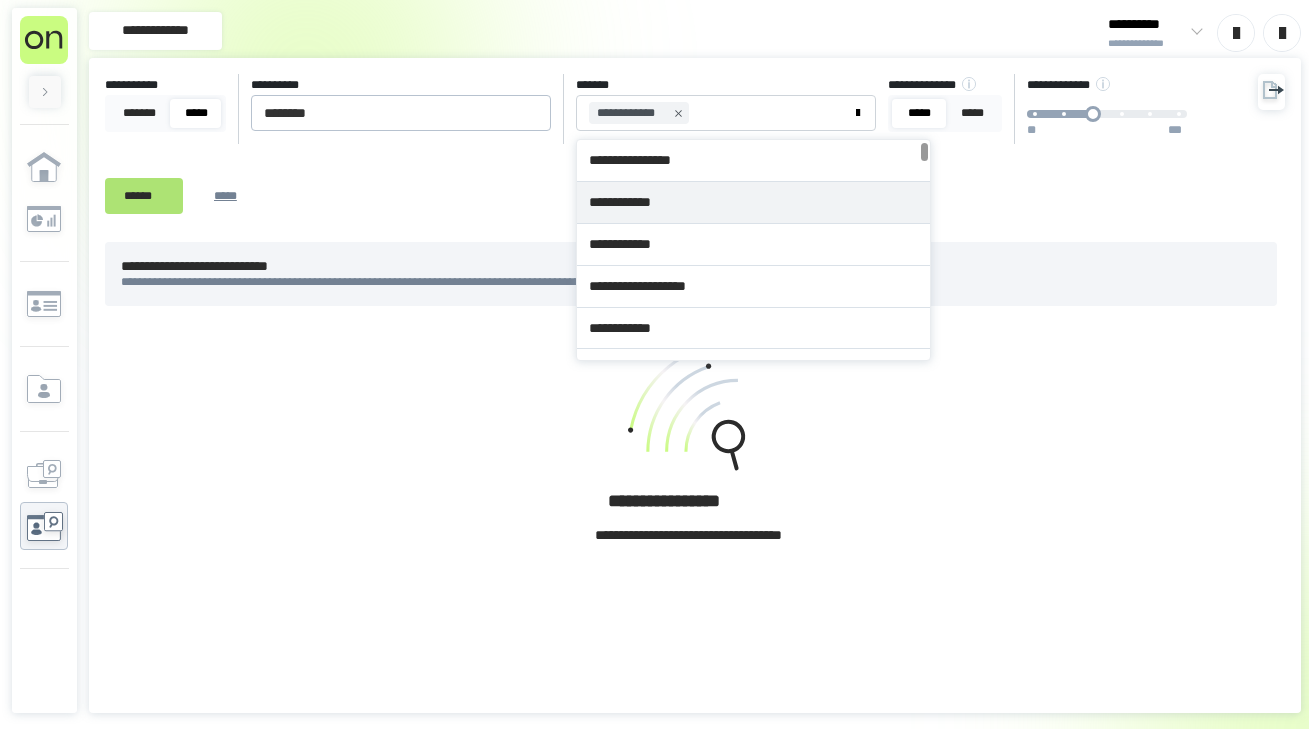click on "******" at bounding box center (144, 196) 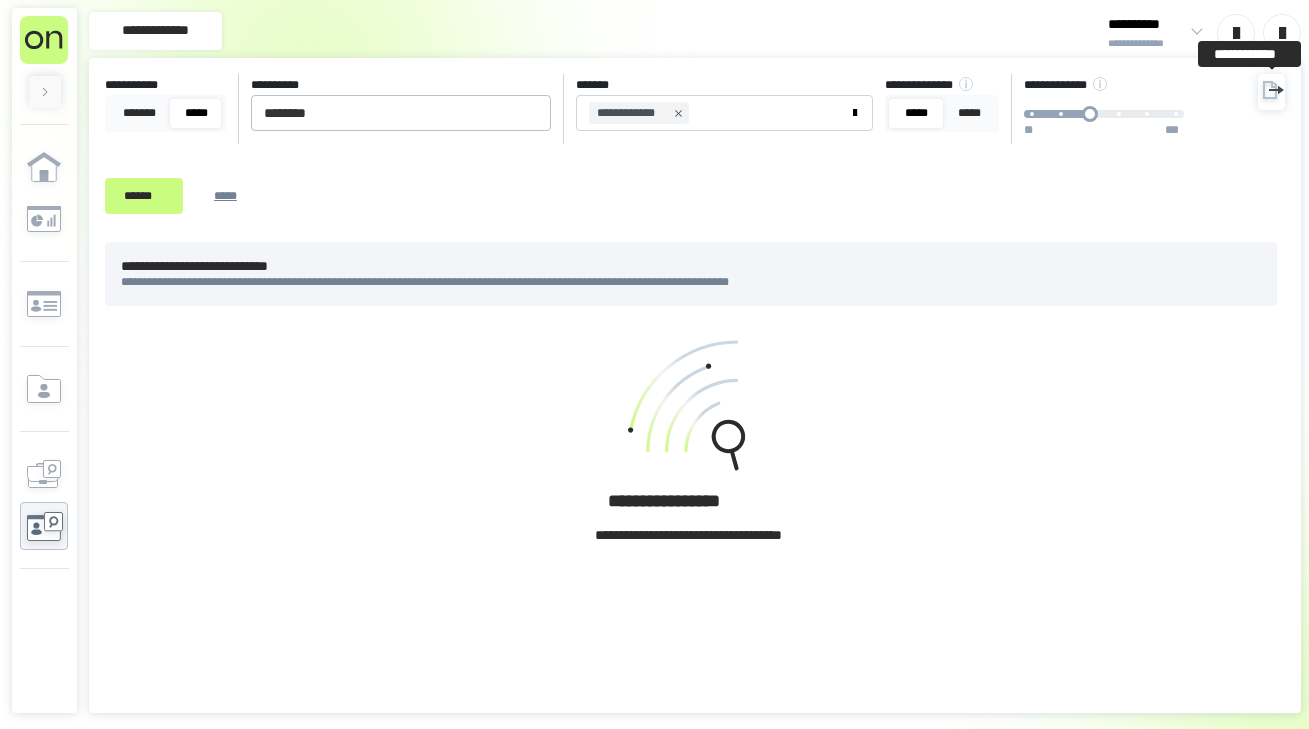 click 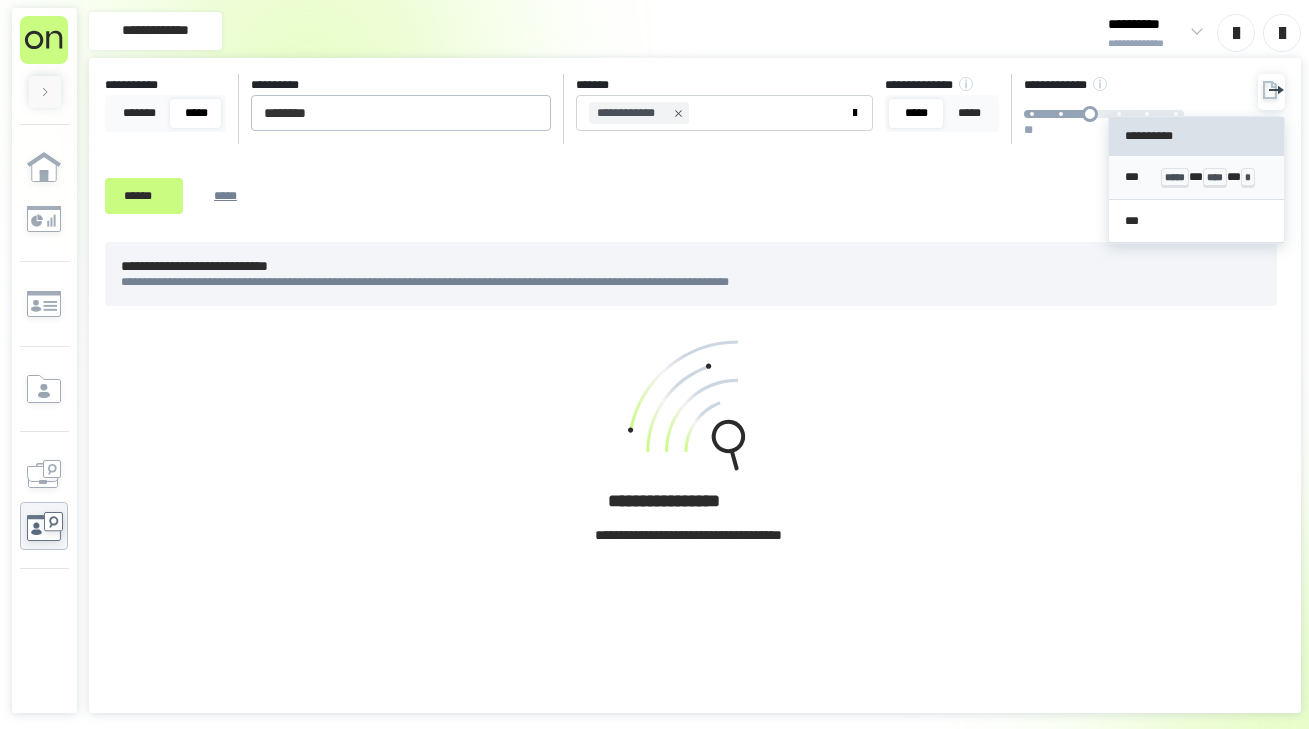 click on "*** ***** * **** *   *" at bounding box center [1196, 177] 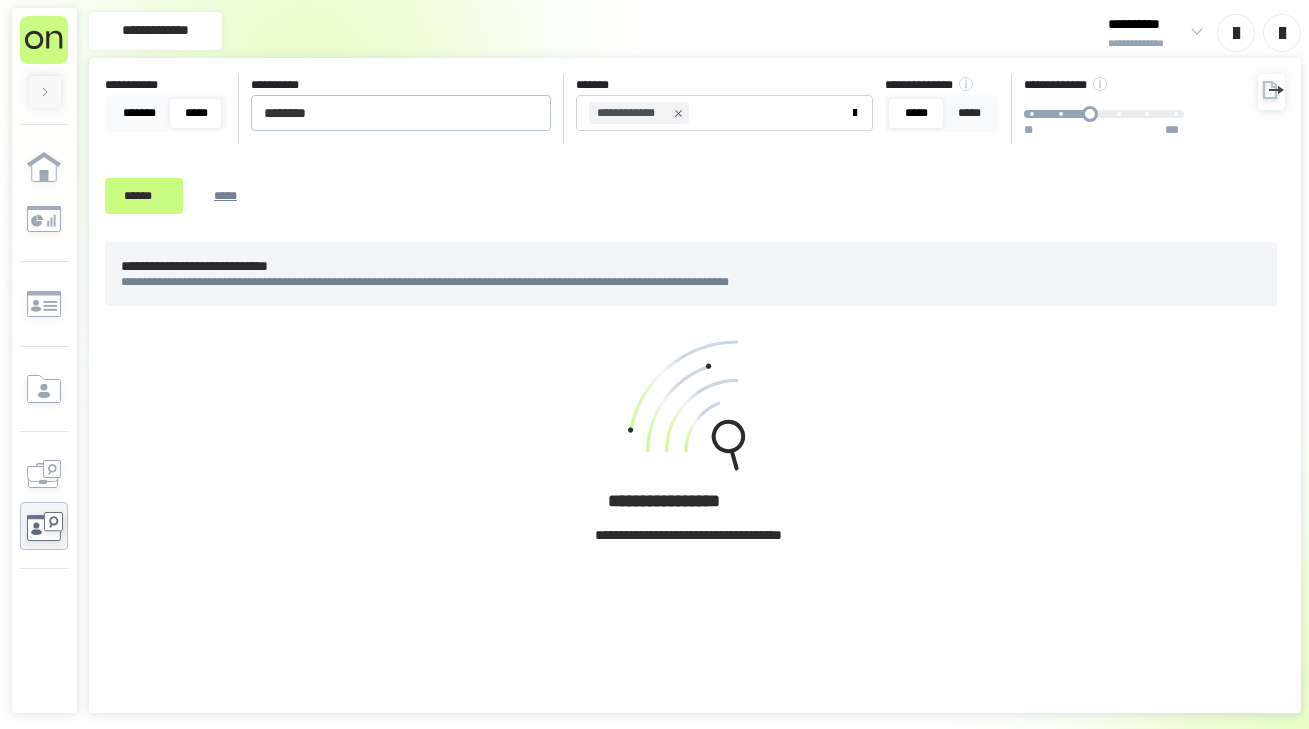 click on "*******" at bounding box center [139, 113] 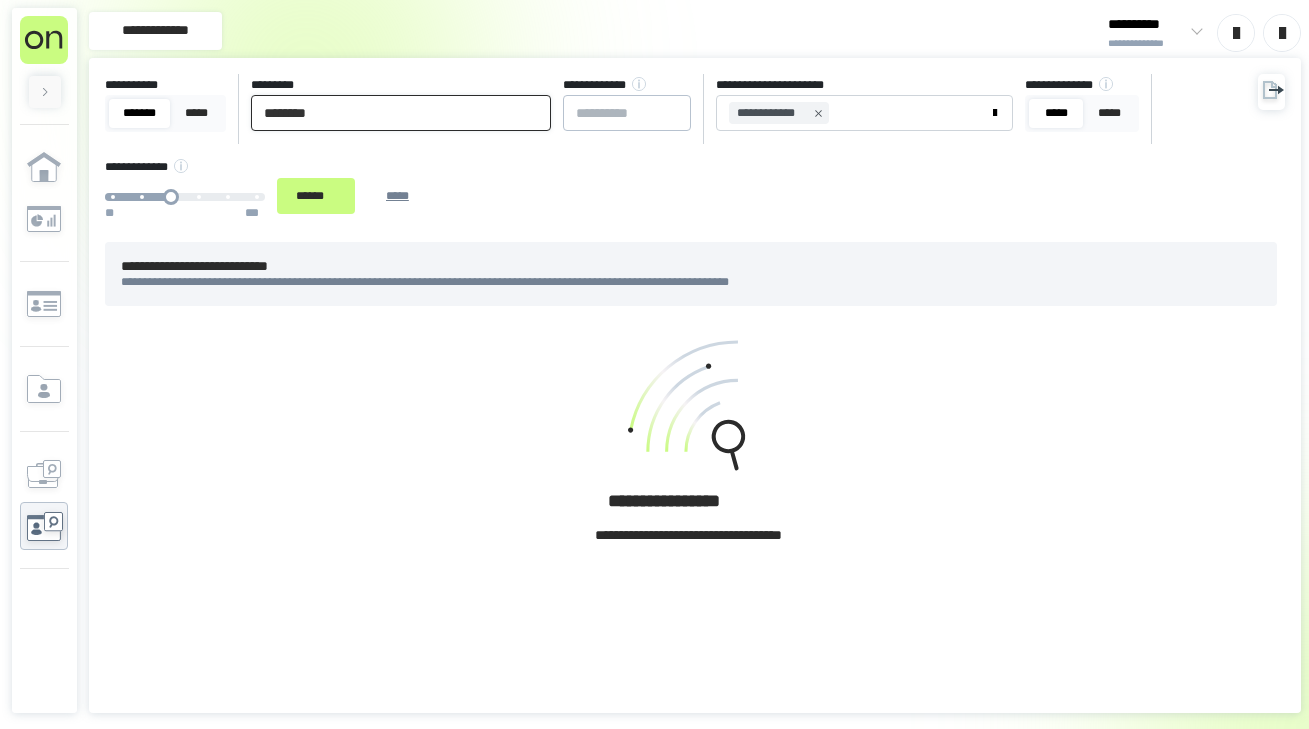click on "********" at bounding box center (401, 113) 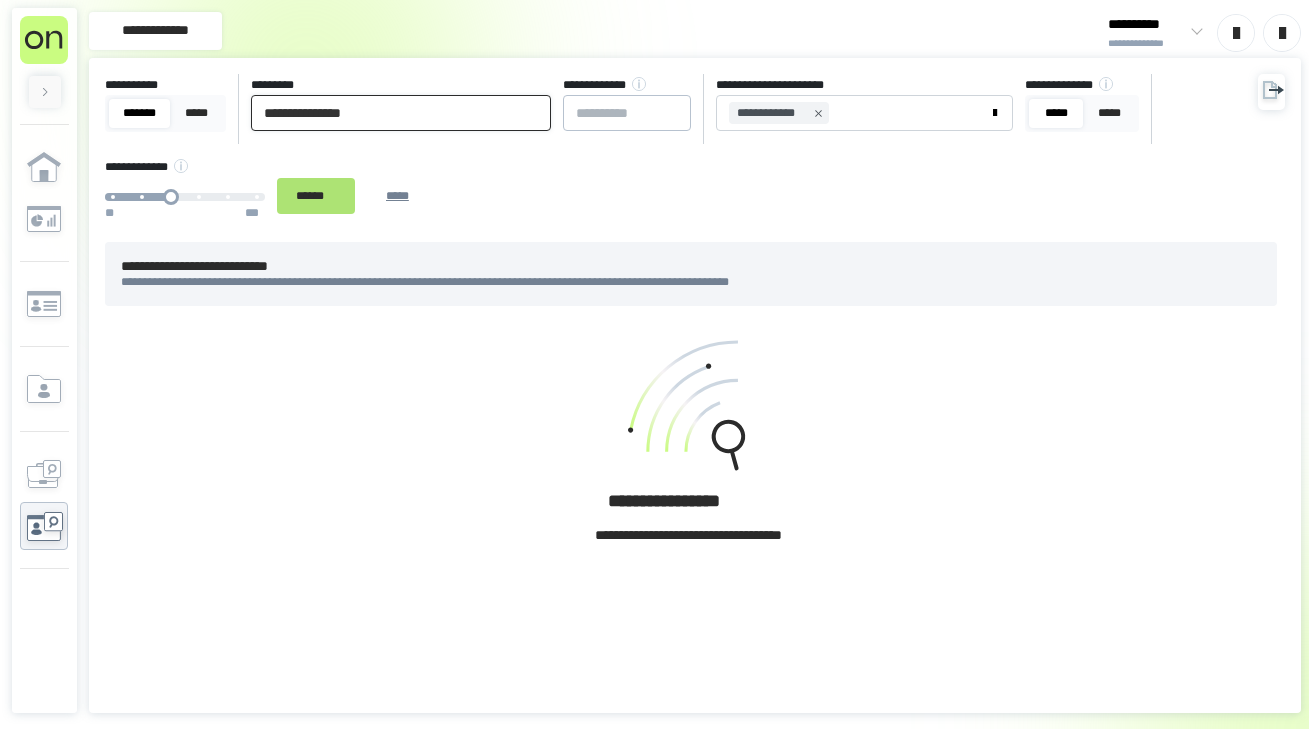 type on "**********" 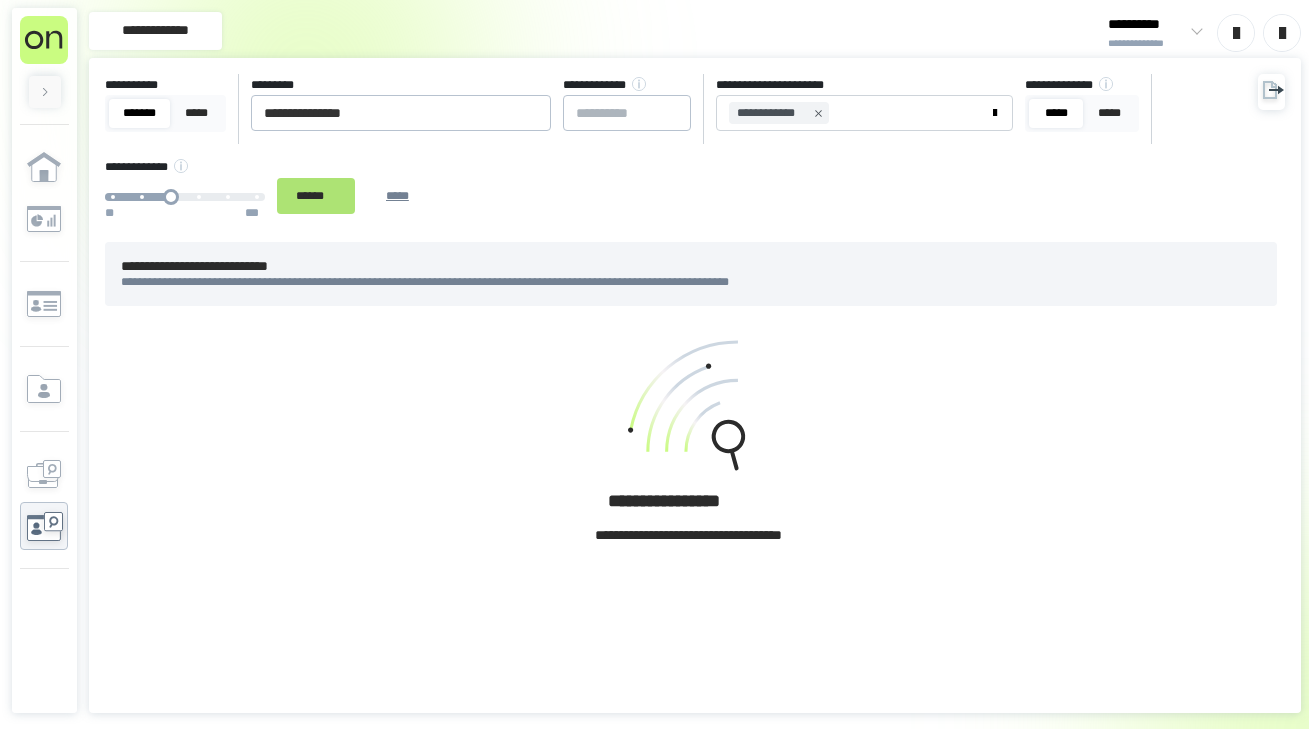click on "******" at bounding box center [316, 196] 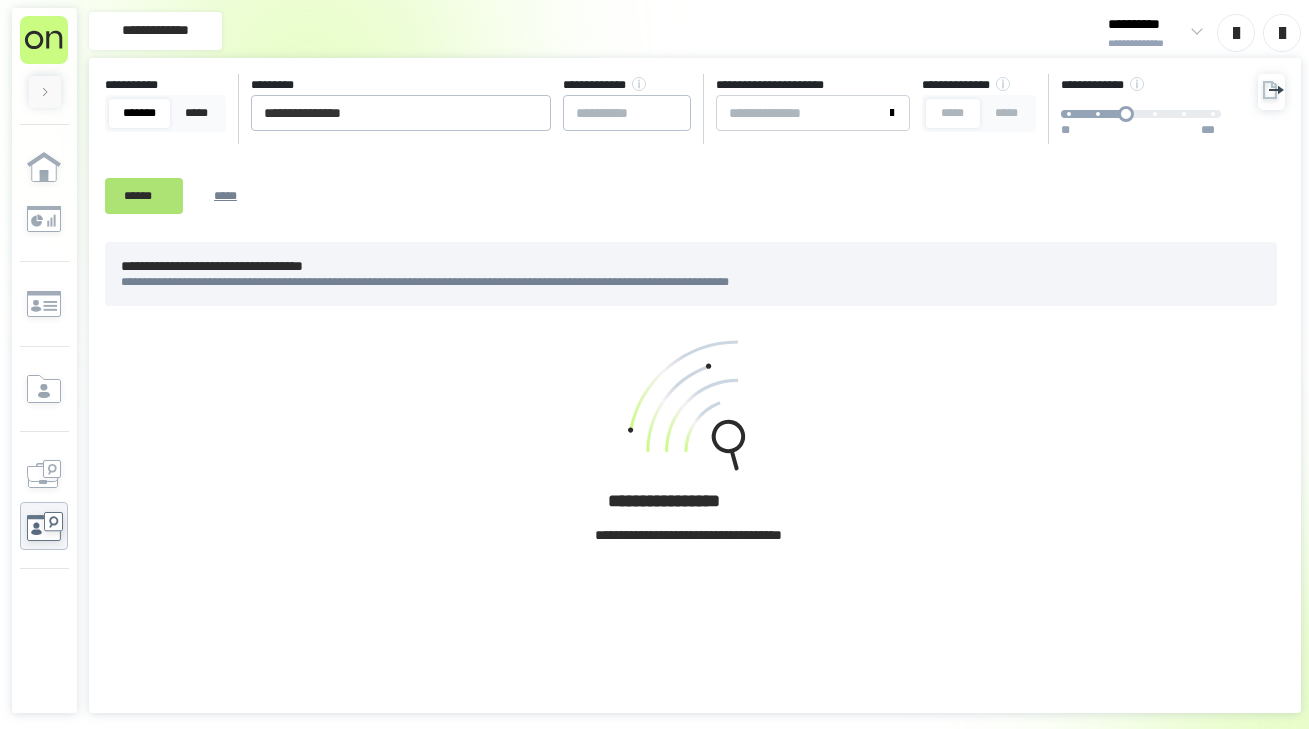 click on "******" at bounding box center [144, 196] 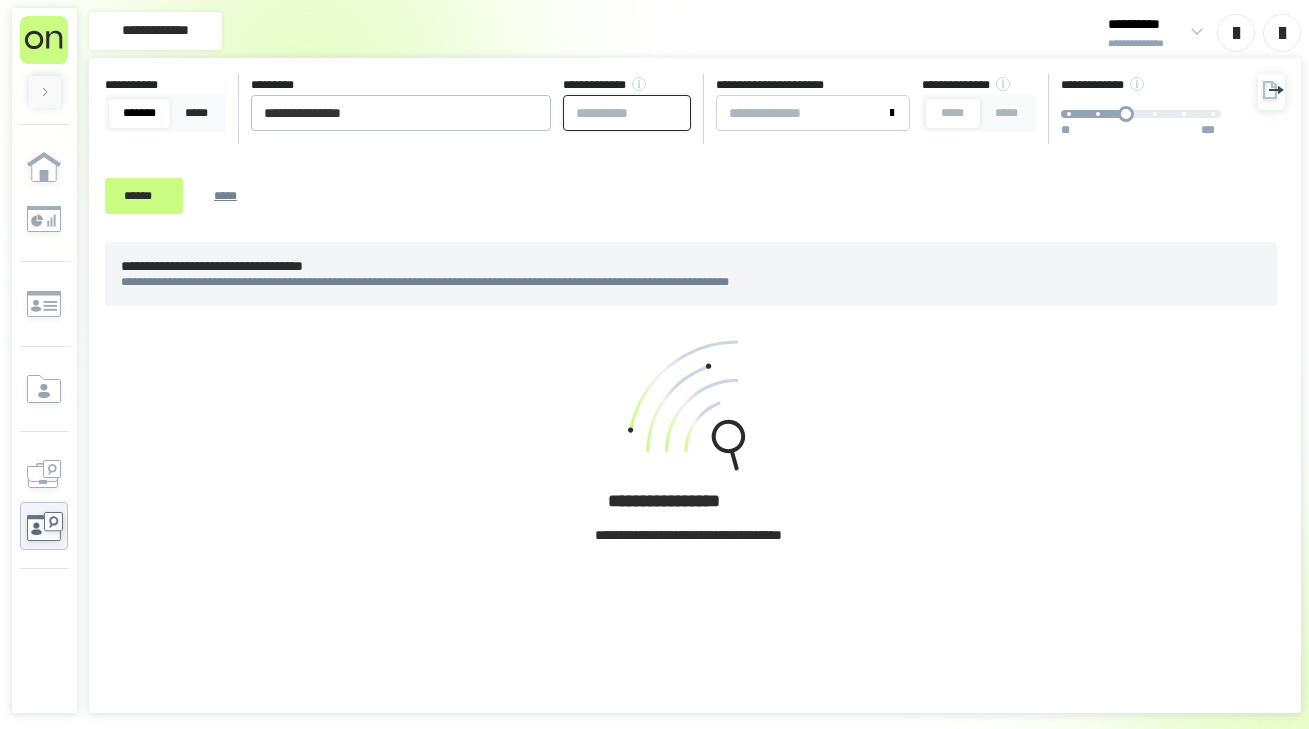 click at bounding box center [627, 113] 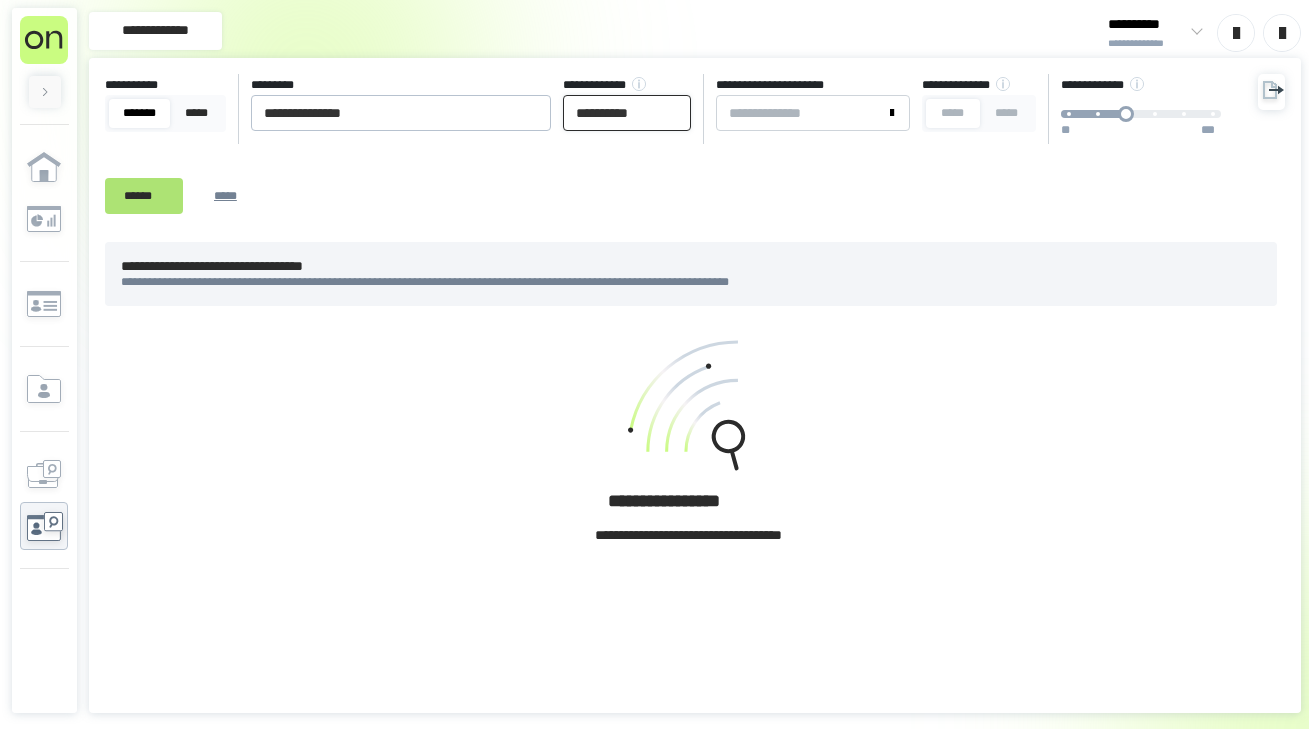 type on "**********" 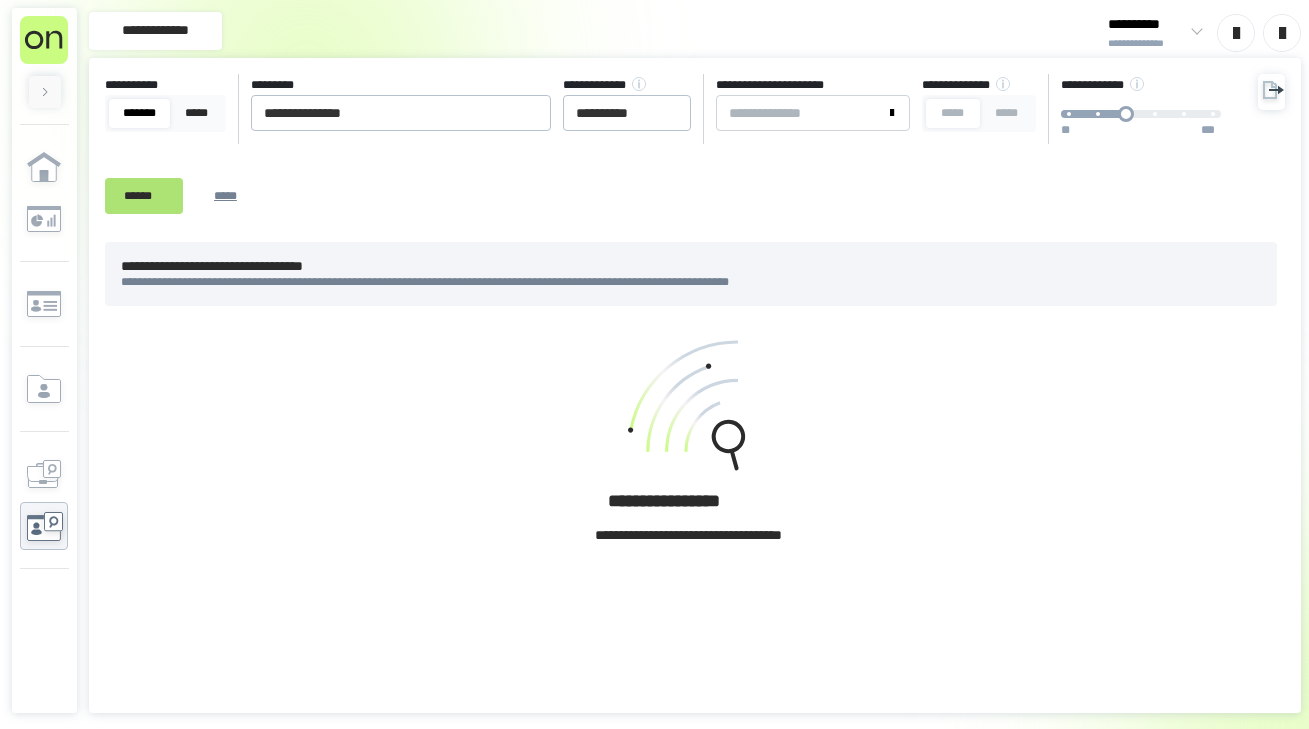 click on "******" at bounding box center (144, 196) 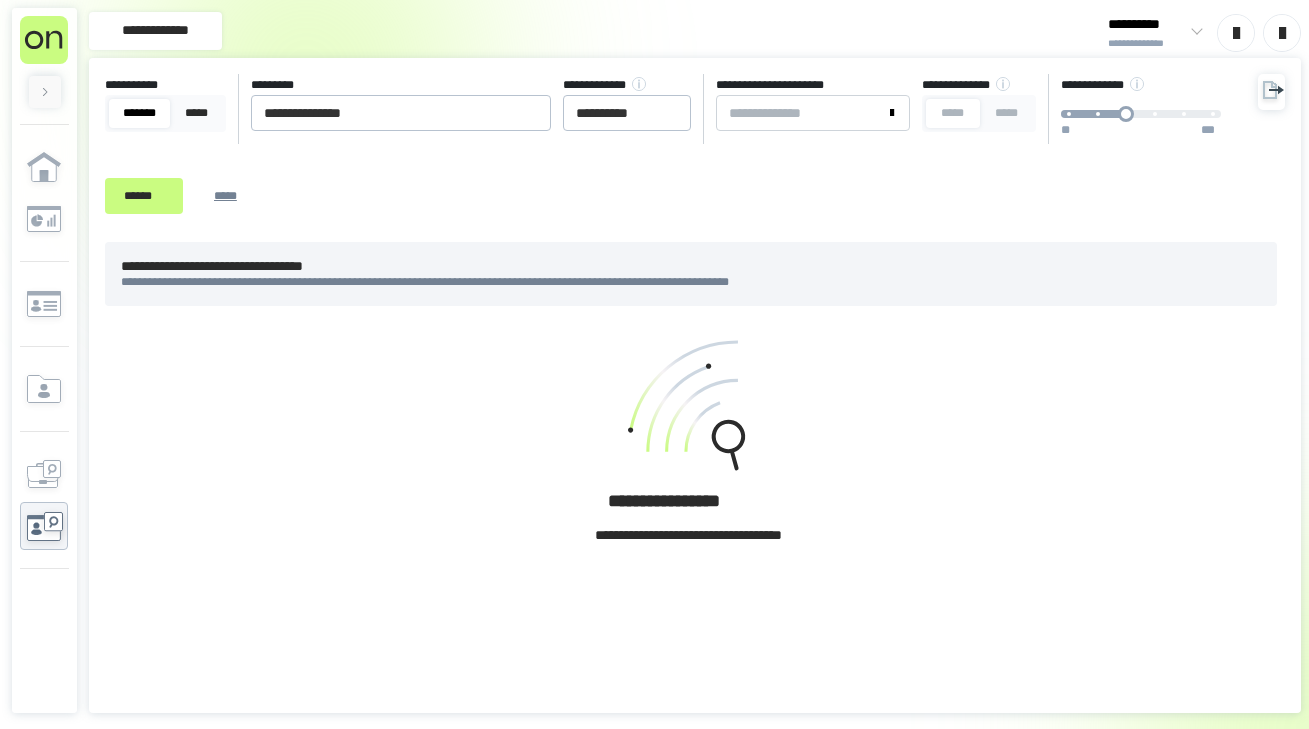 click on "**********" at bounding box center [813, 103] 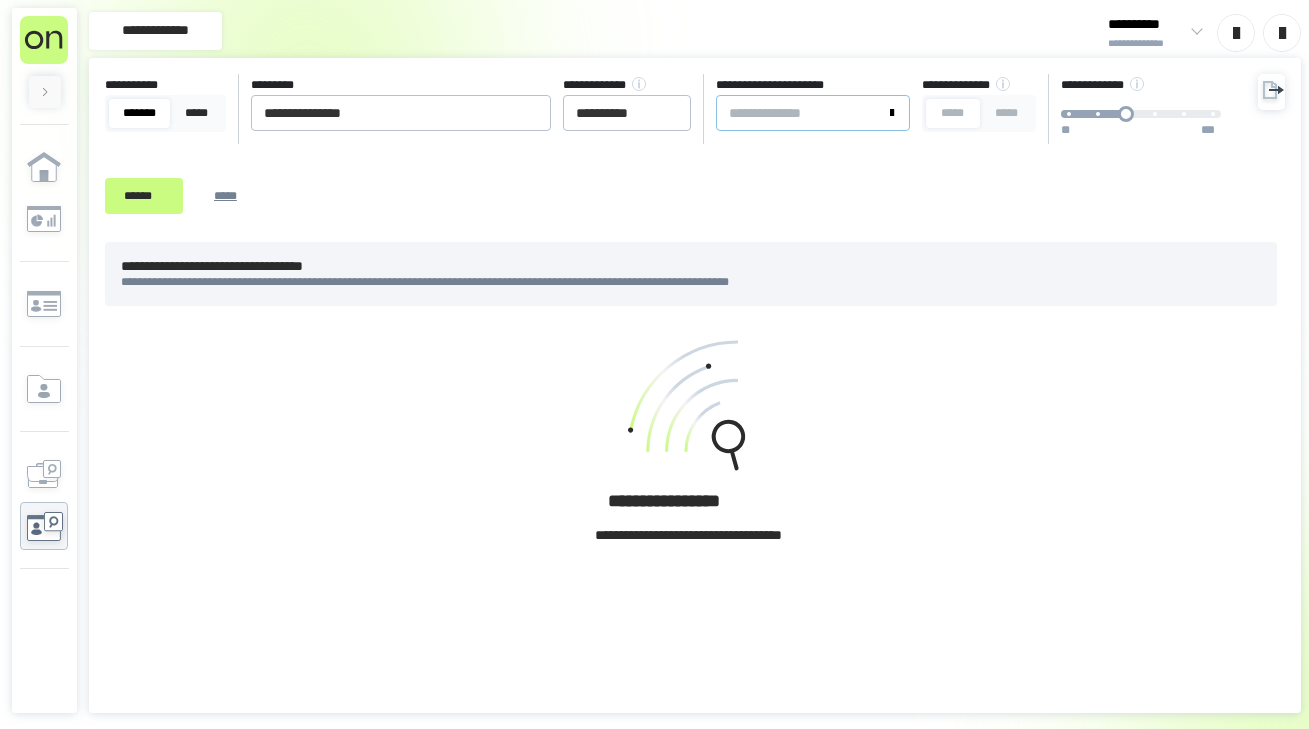 click on "**********" at bounding box center [801, 113] 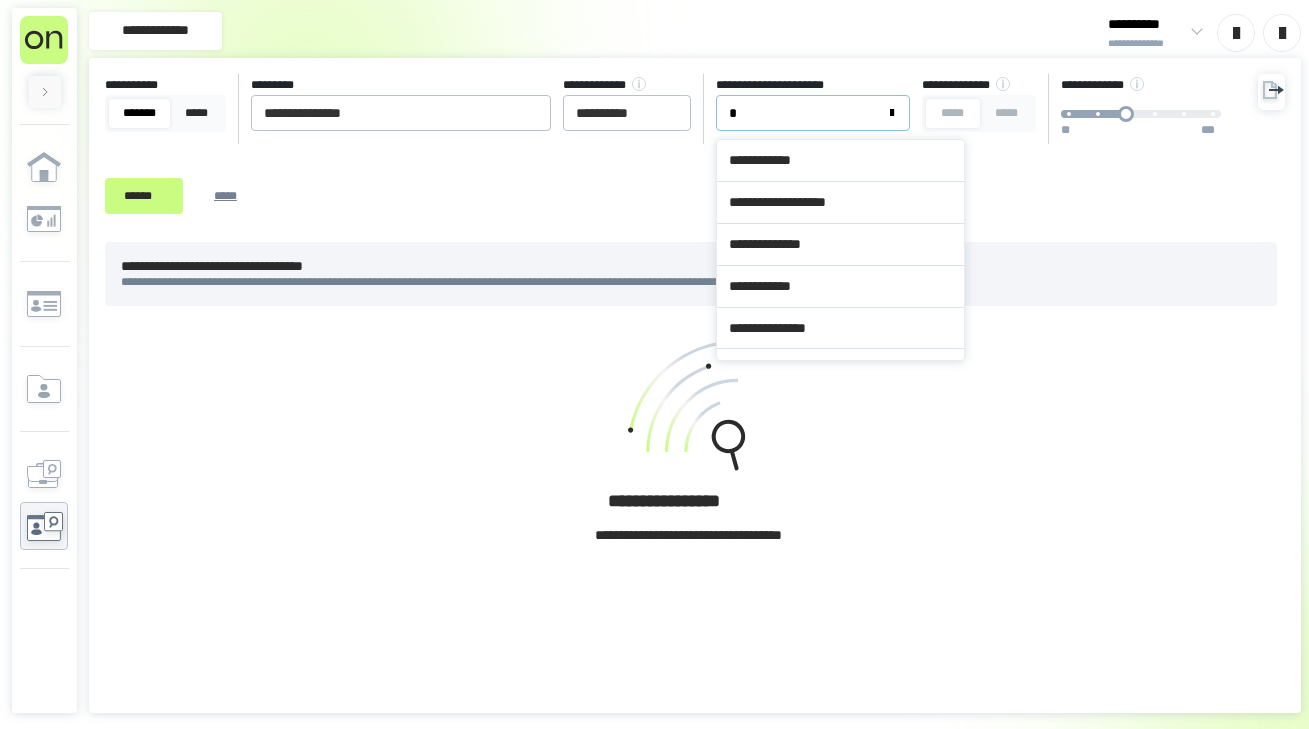 type on "**" 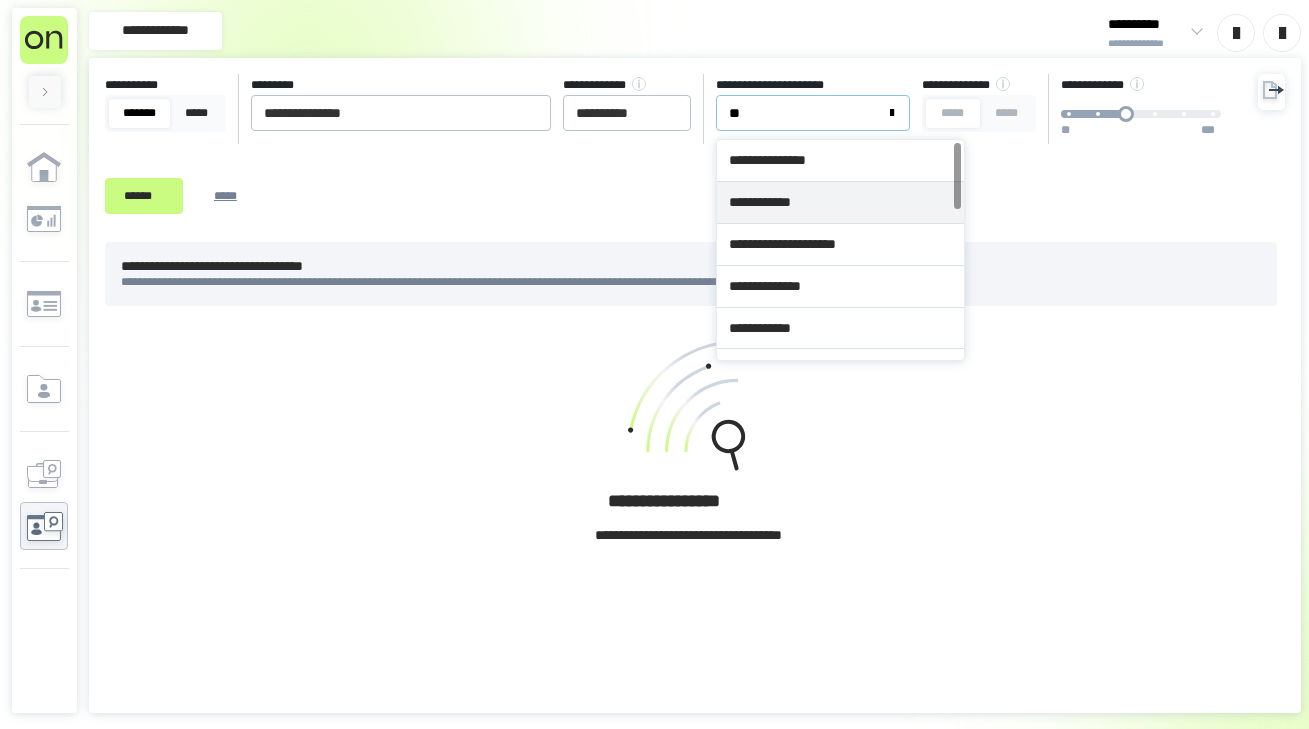 type 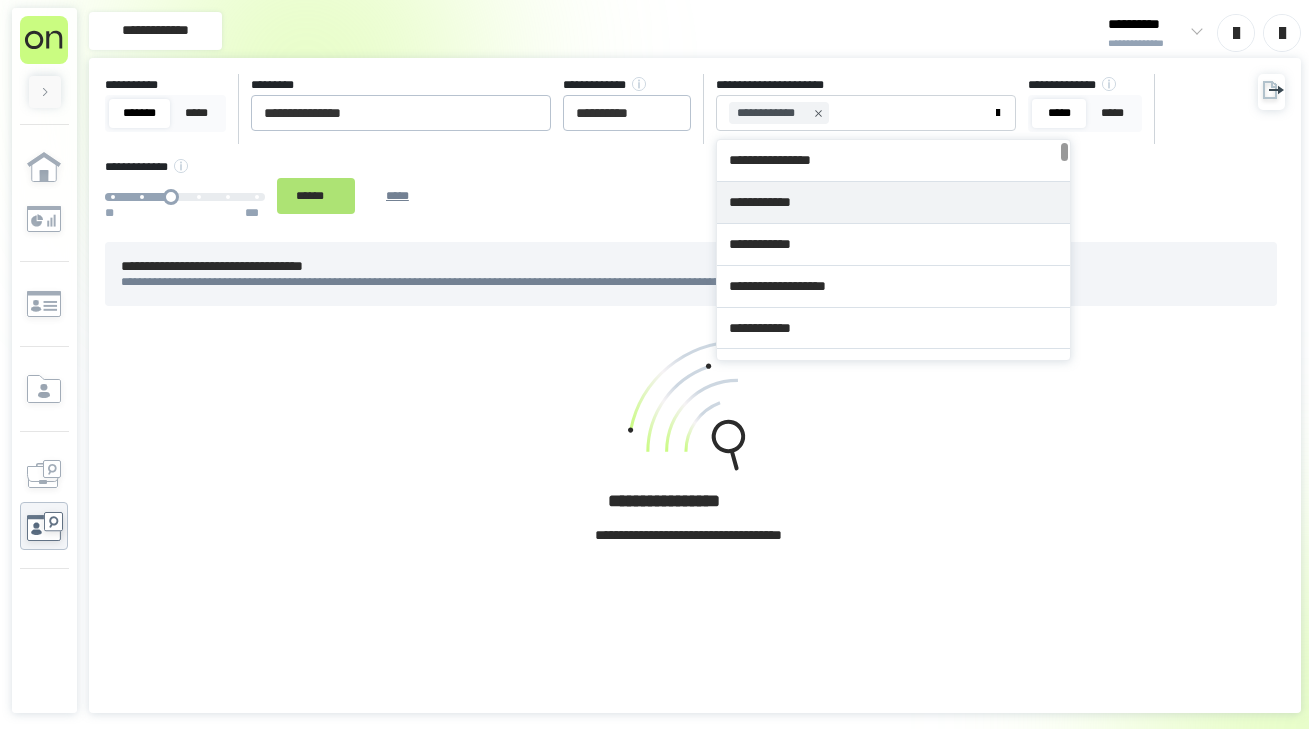 click on "******" at bounding box center (316, 196) 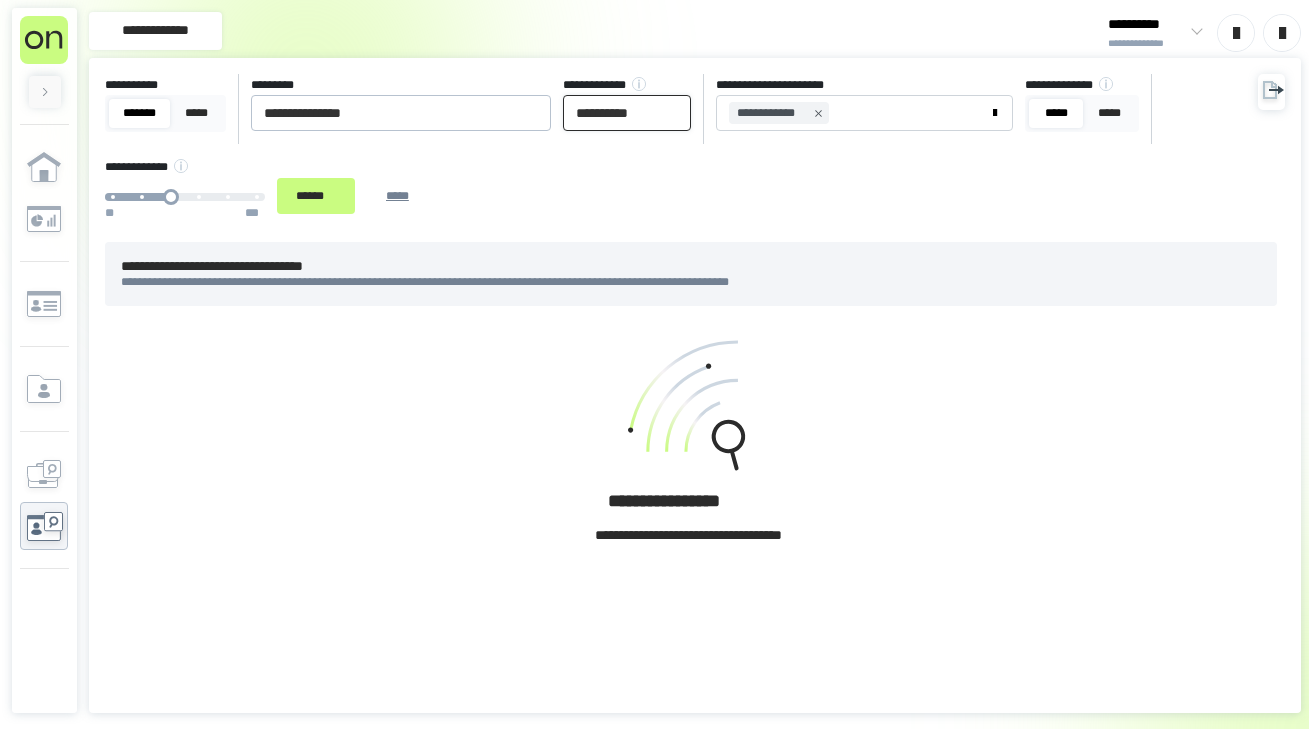 click on "**********" at bounding box center [627, 113] 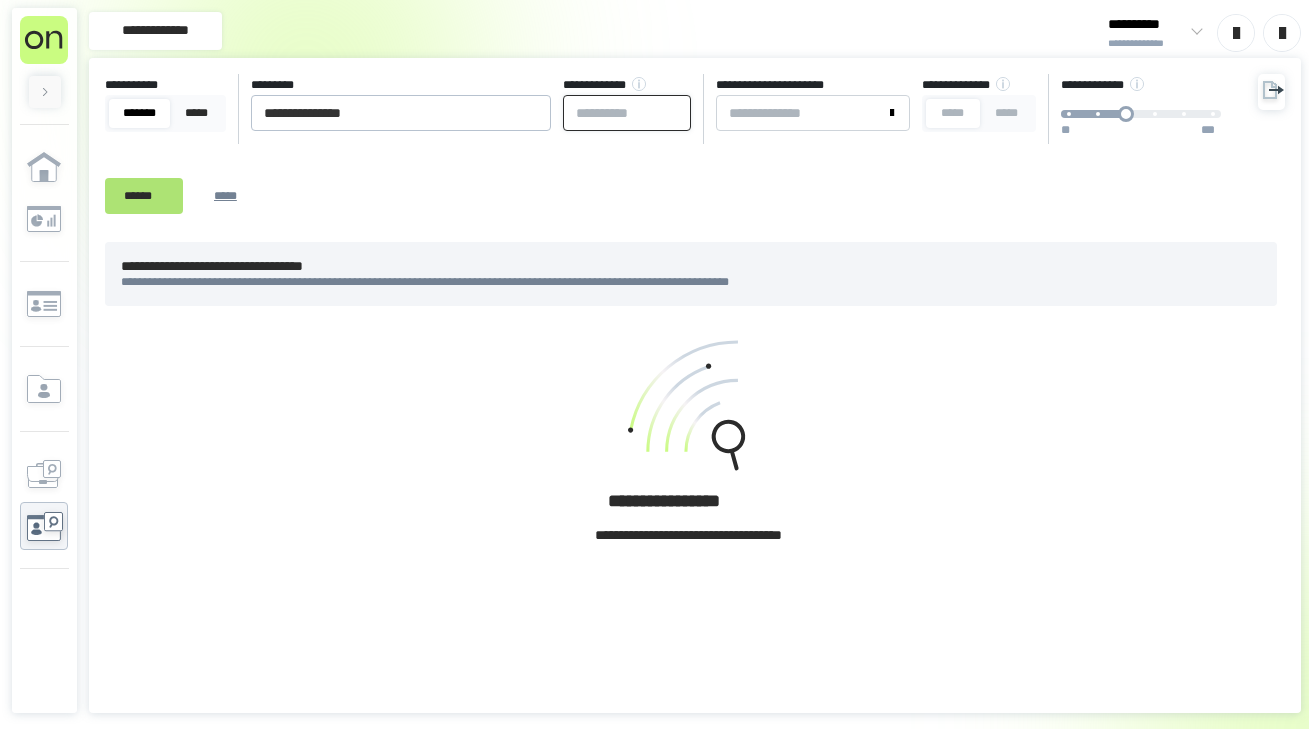 type 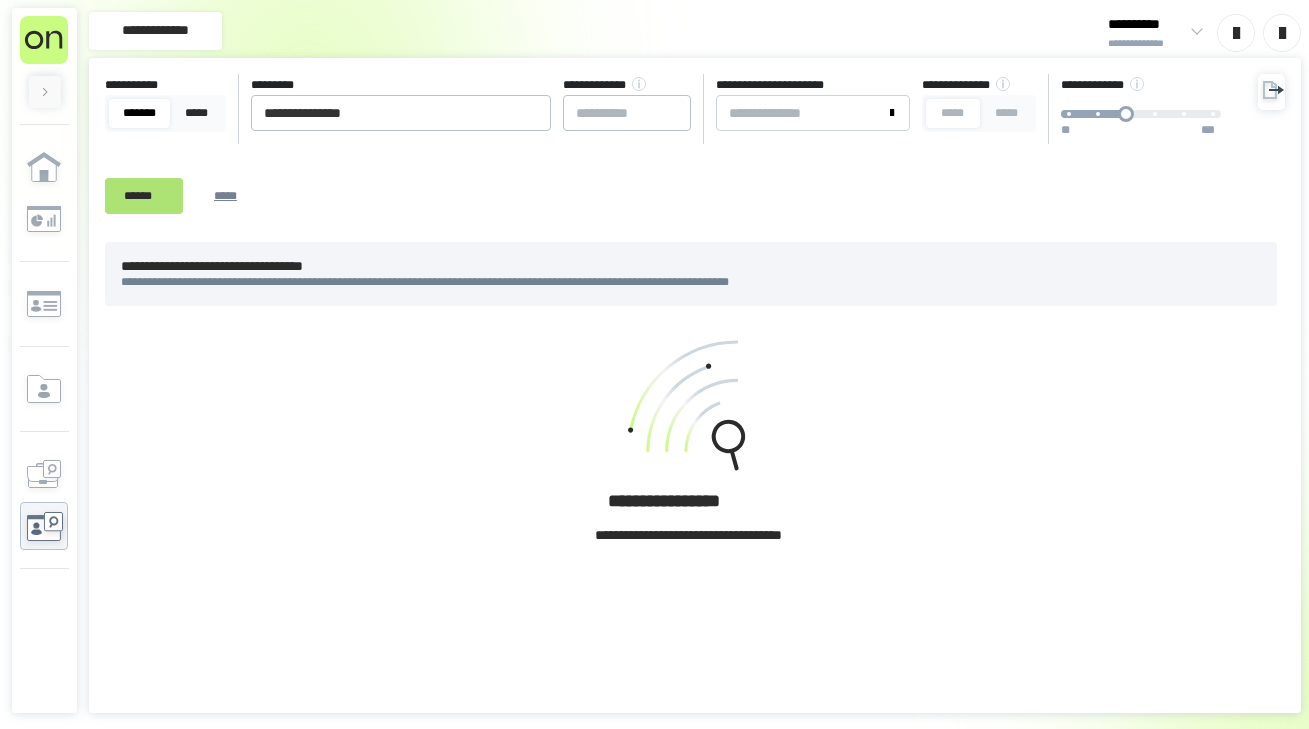 click on "******" at bounding box center (144, 196) 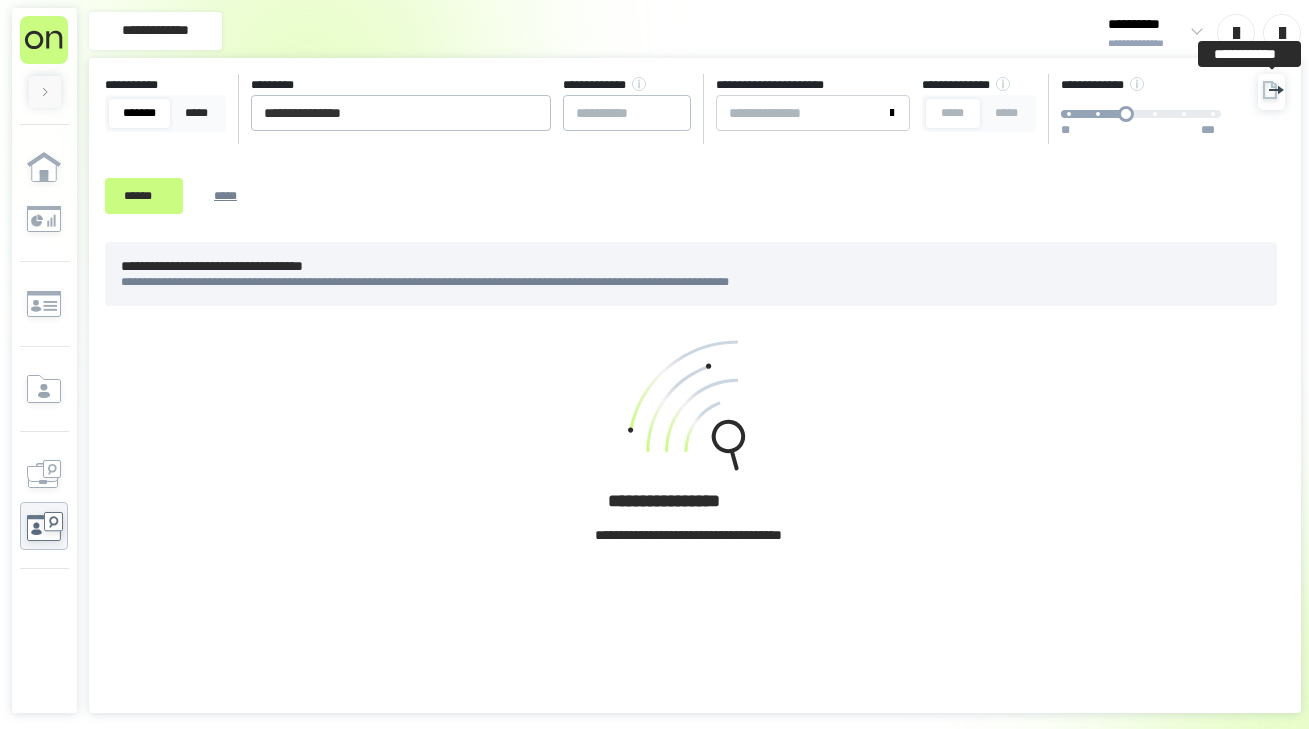 click 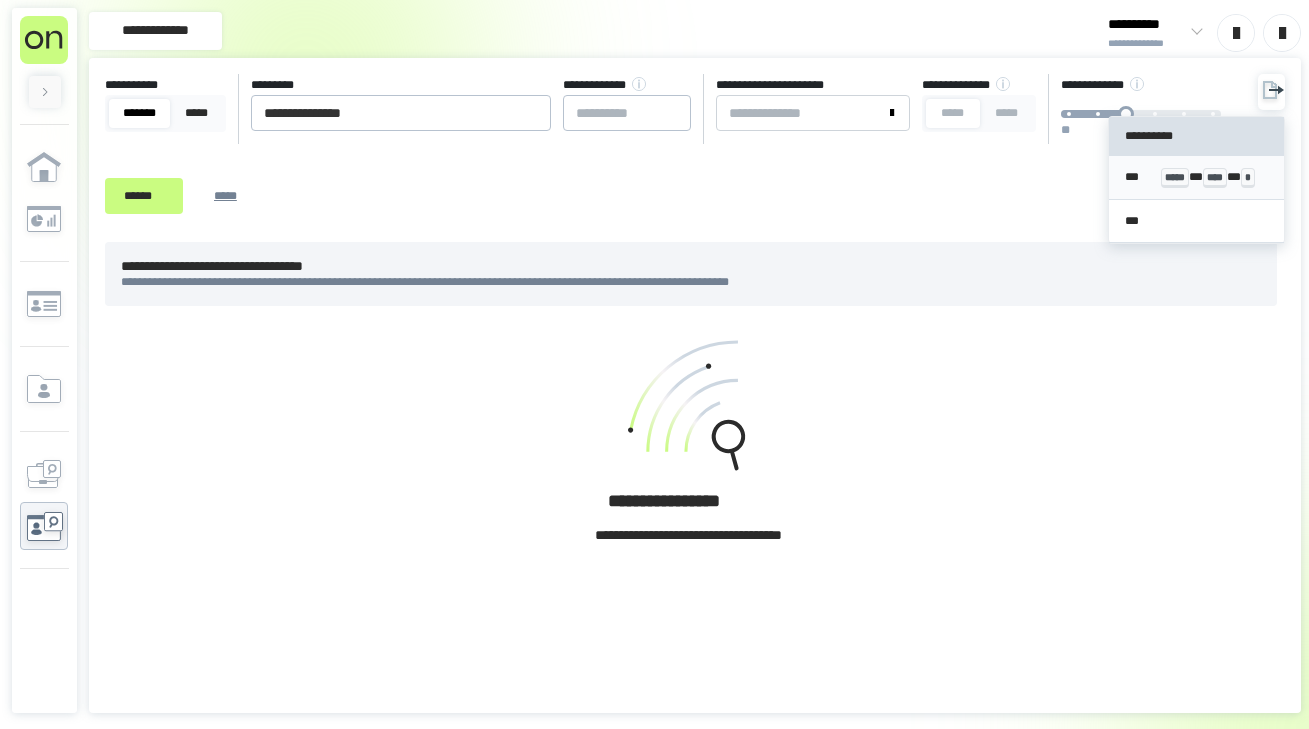 click on "*** ***** * **** *   *" at bounding box center [1196, 178] 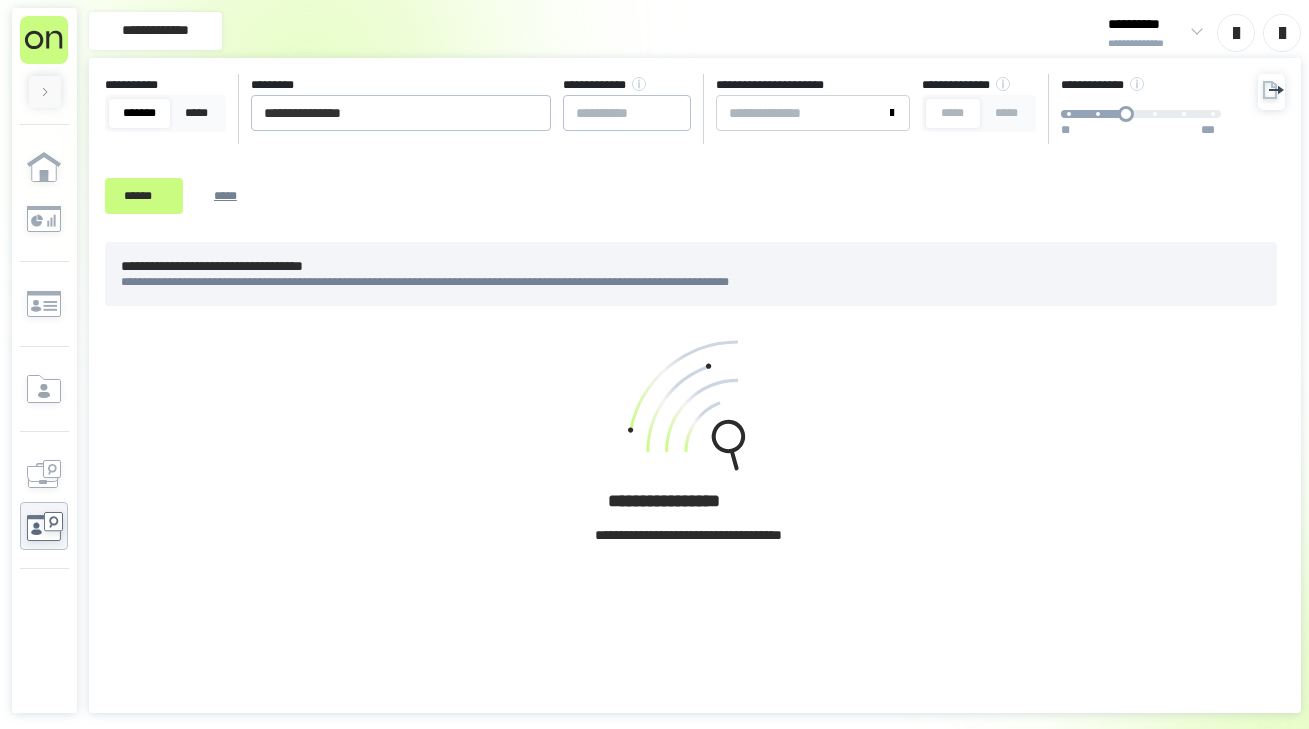 click on "******* *****" at bounding box center (165, 113) 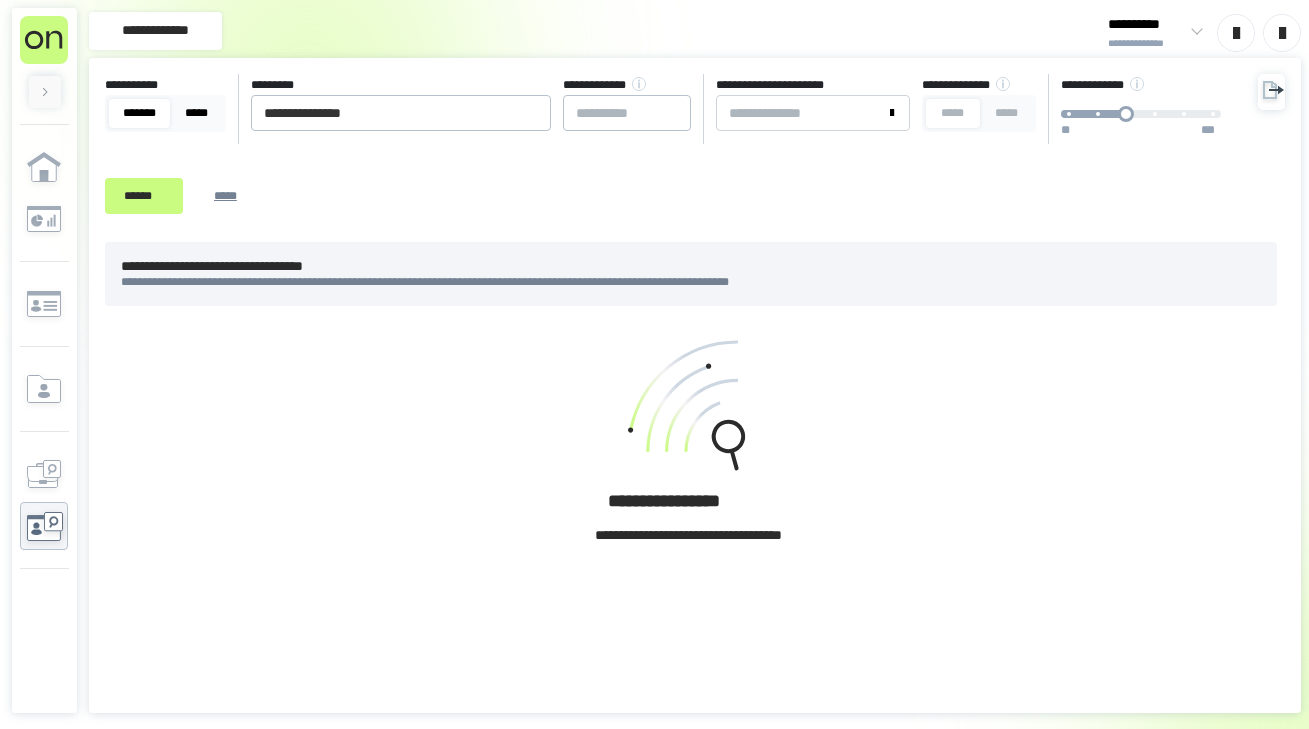 click on "*****" at bounding box center [196, 113] 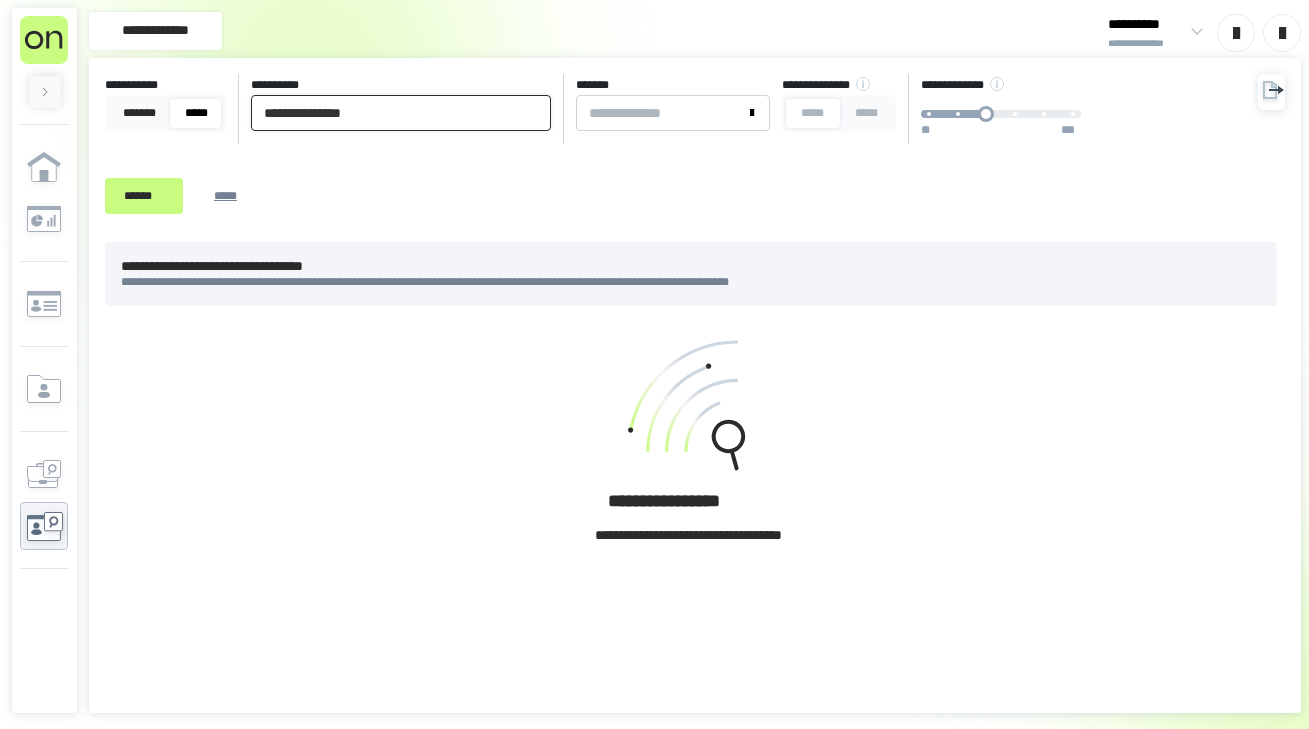 click on "**********" at bounding box center (401, 113) 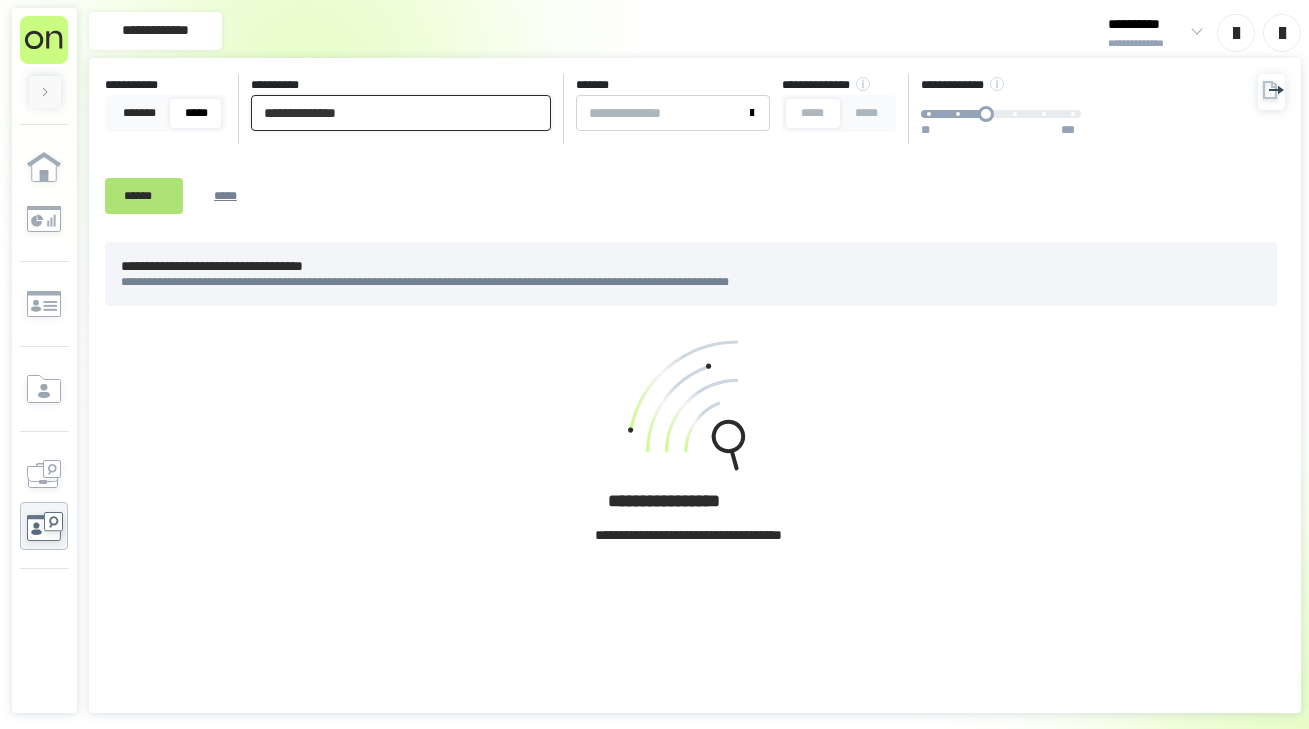 type on "**********" 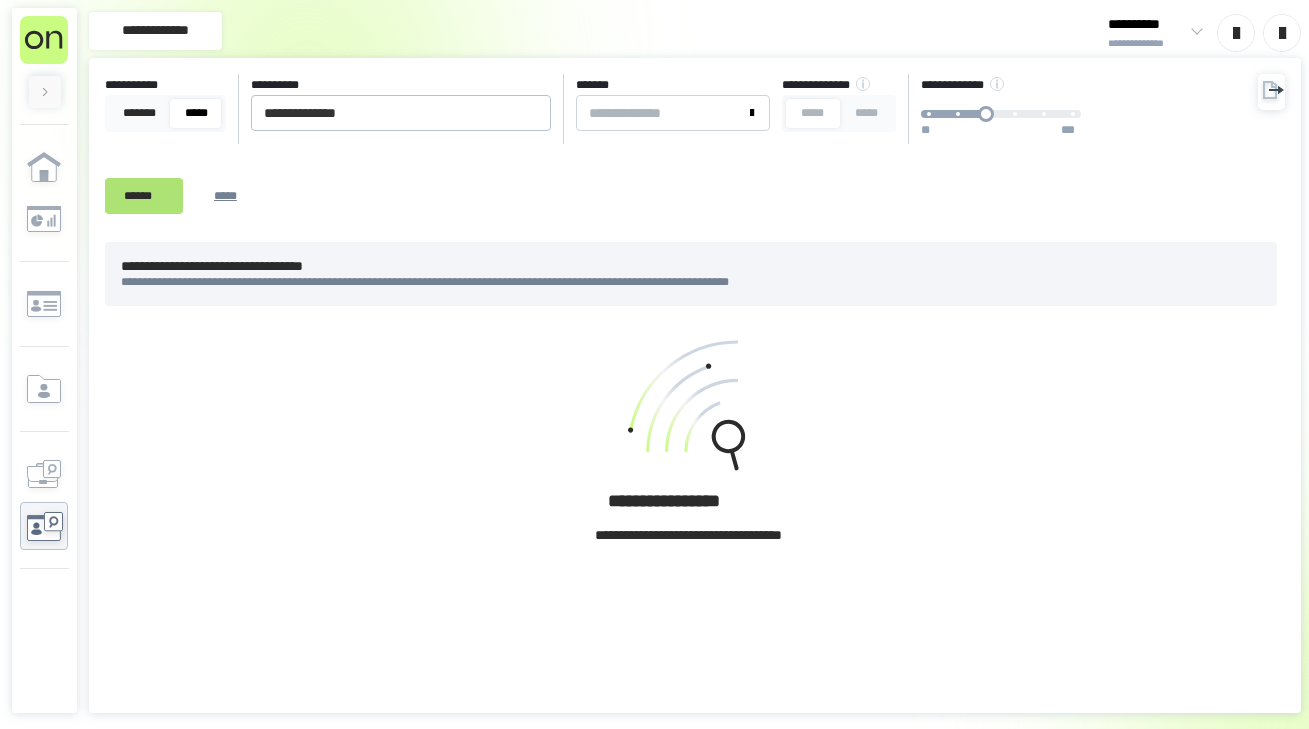 click on "******" at bounding box center [144, 196] 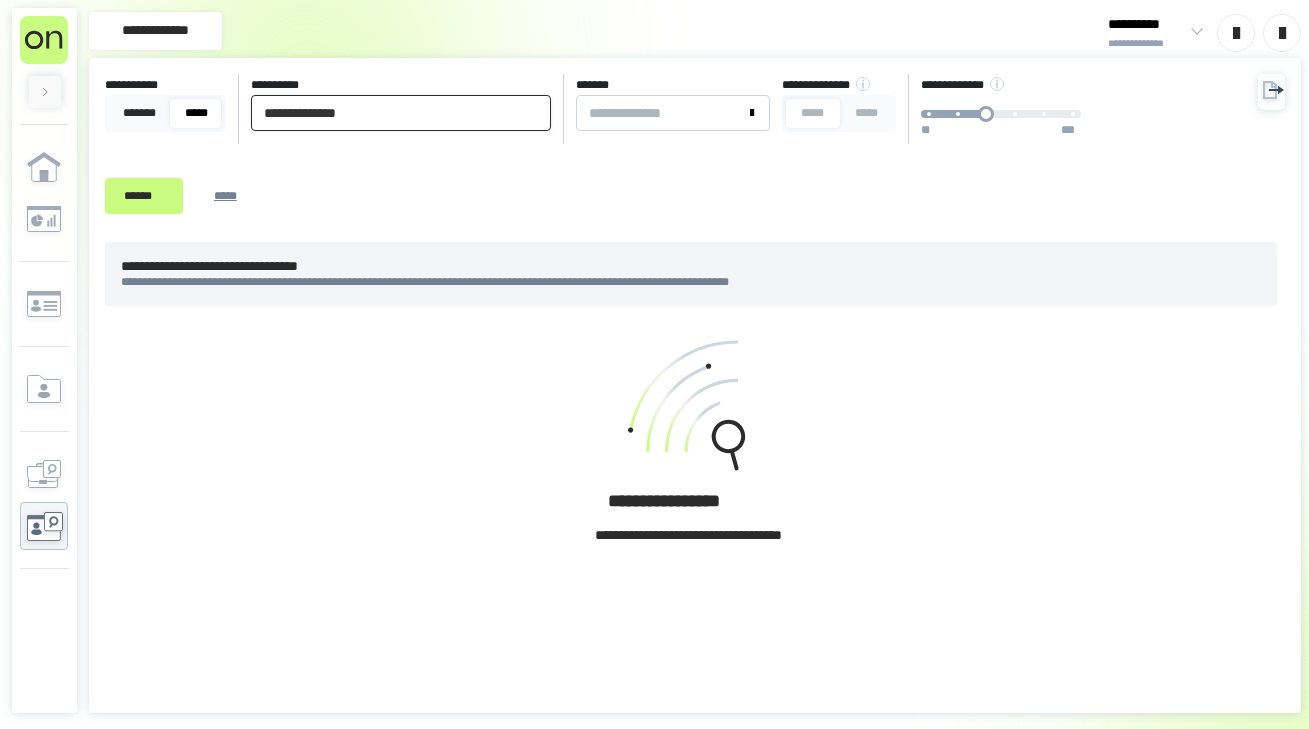 drag, startPoint x: 398, startPoint y: 120, endPoint x: -129, endPoint y: 121, distance: 527.001 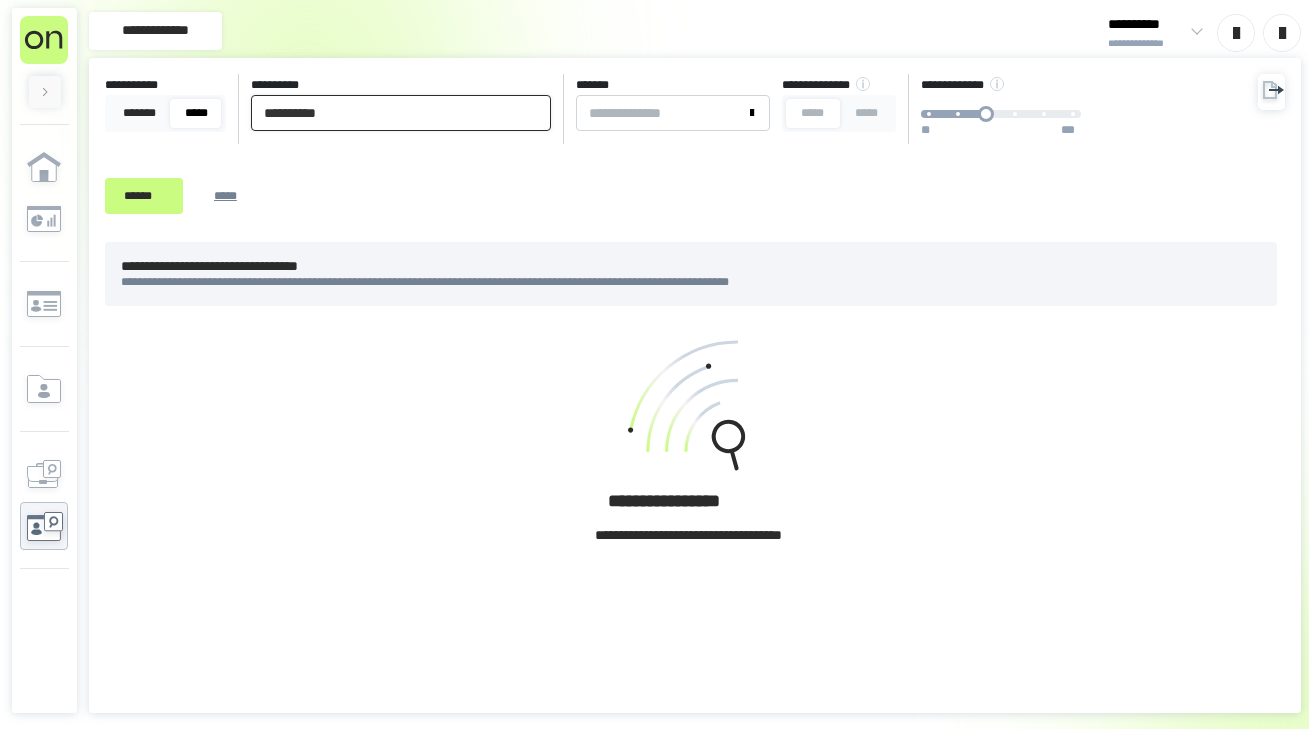 type on "**********" 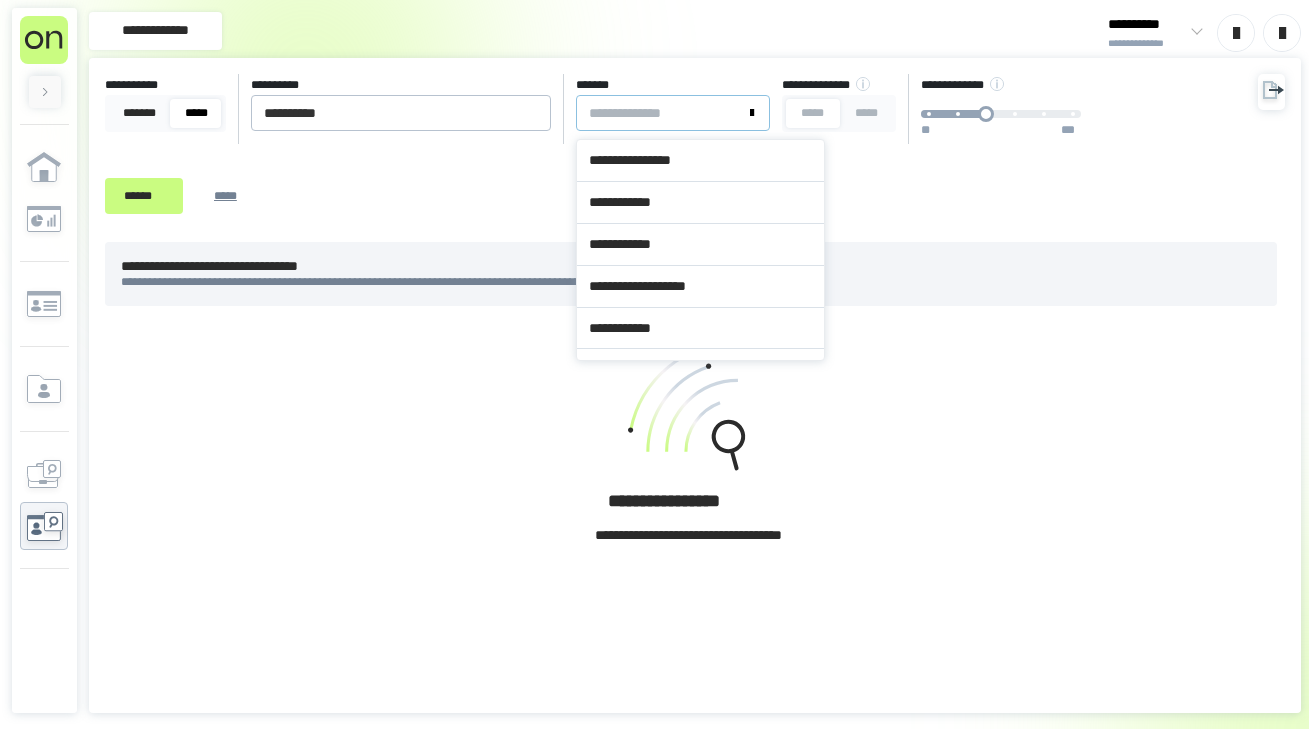 click on "*******" at bounding box center (661, 113) 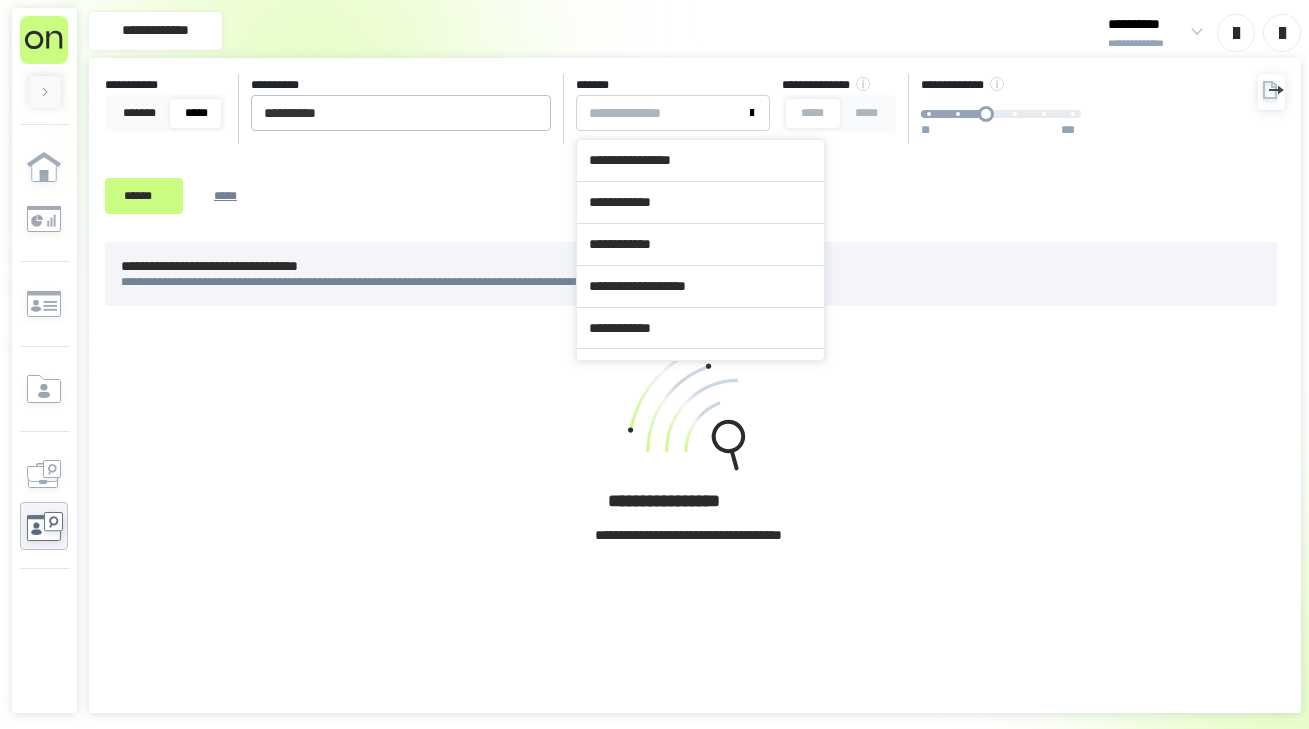 click on "**********" at bounding box center (691, 274) 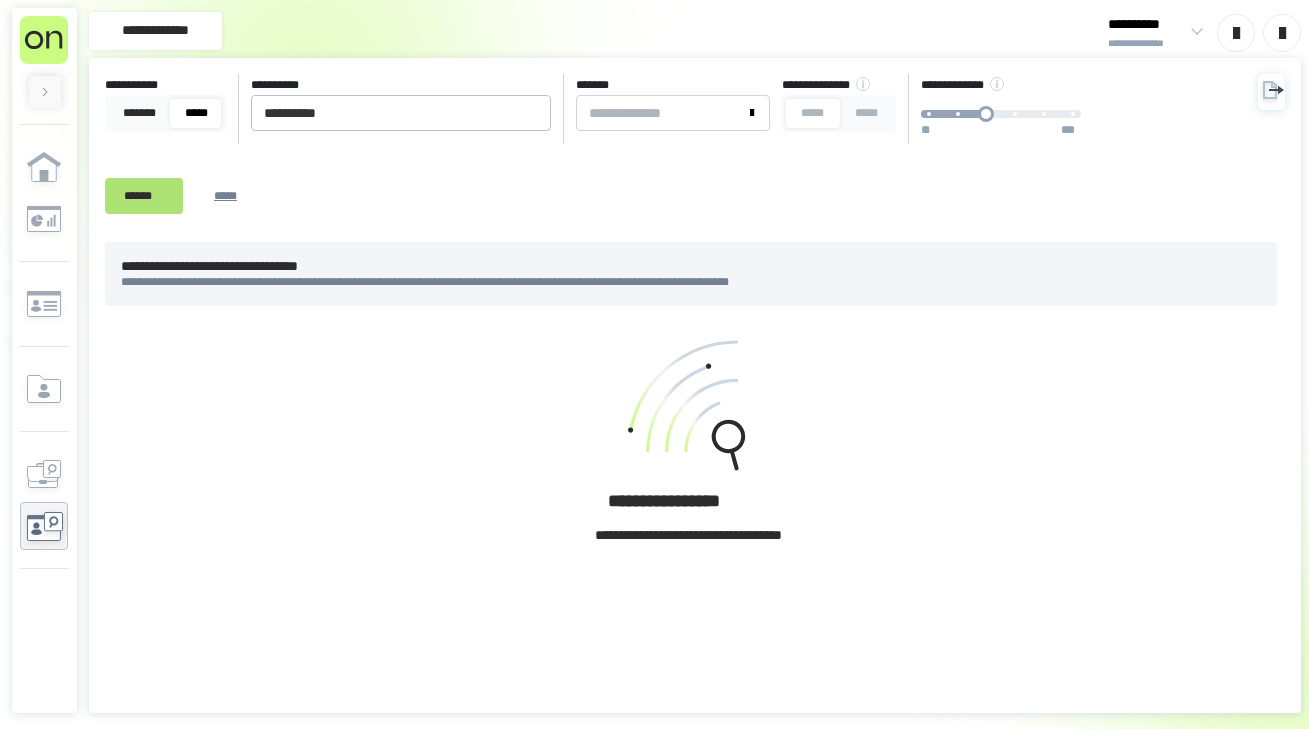 click on "******" at bounding box center [144, 196] 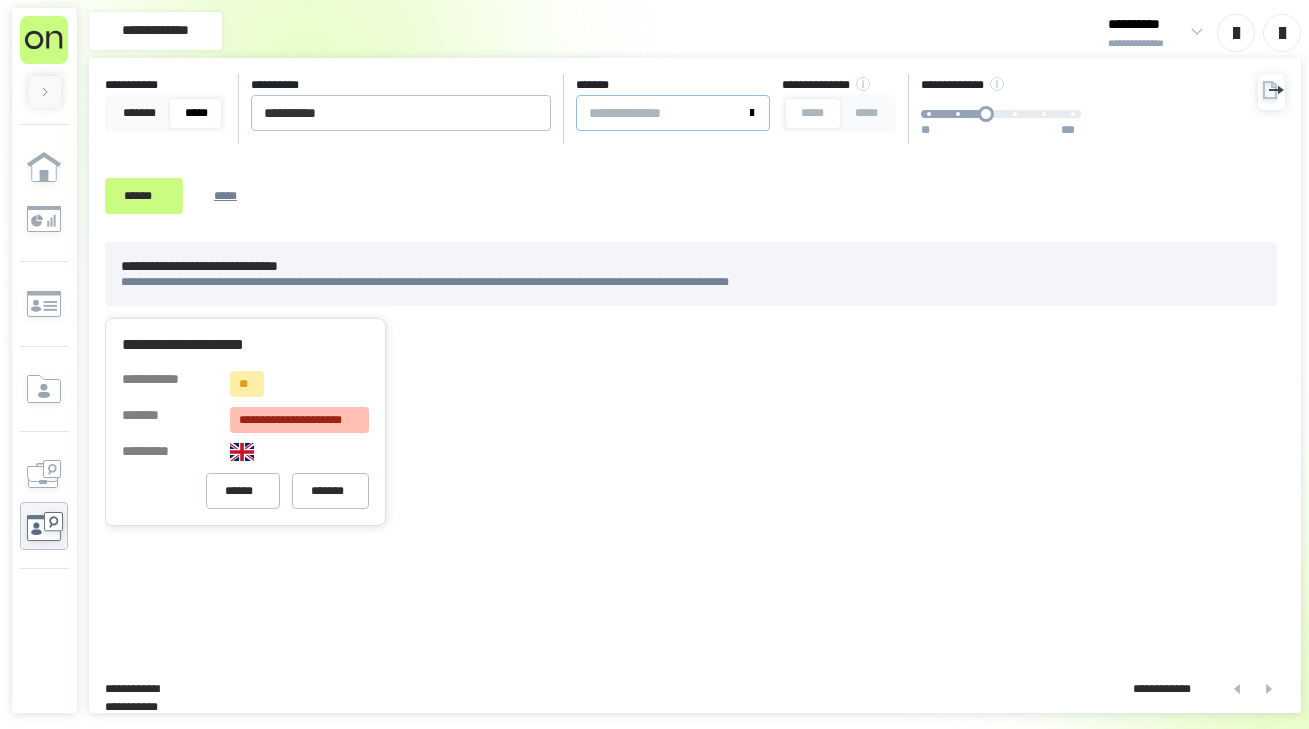 click on "*******" at bounding box center [661, 113] 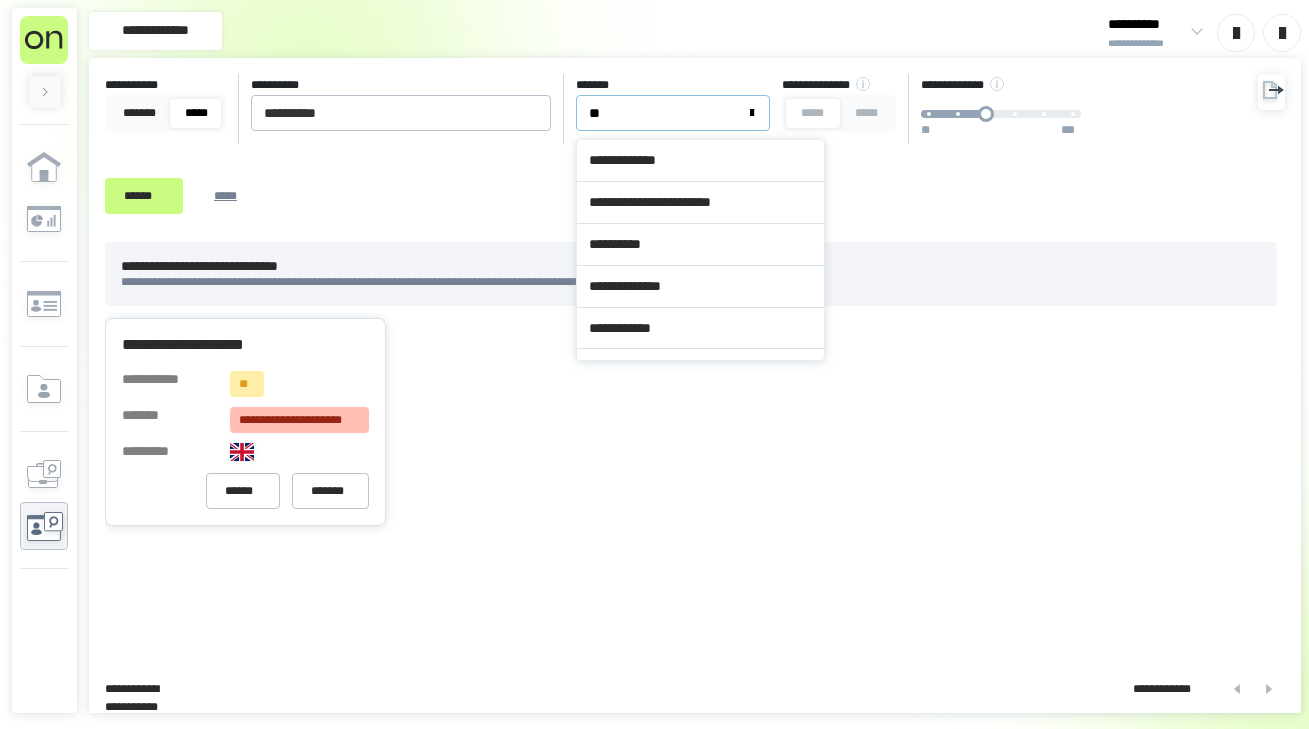 type on "***" 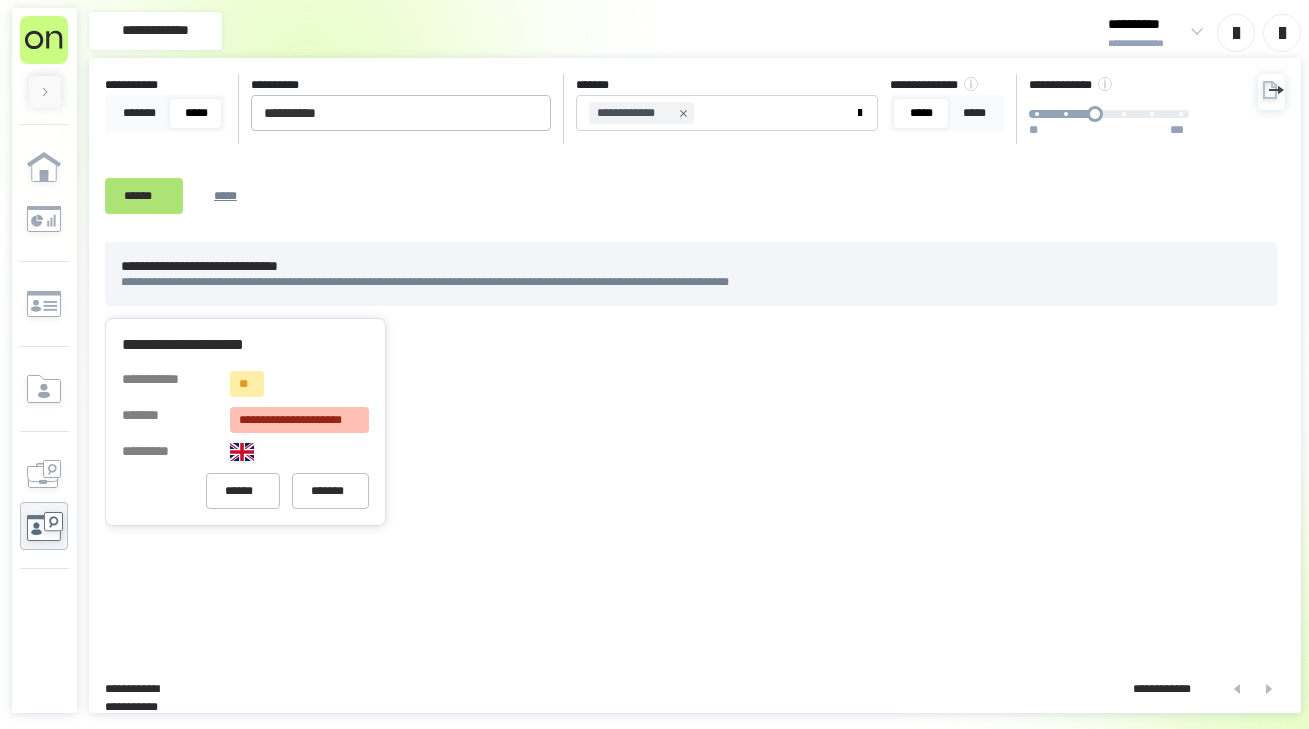 click on "******" at bounding box center [144, 196] 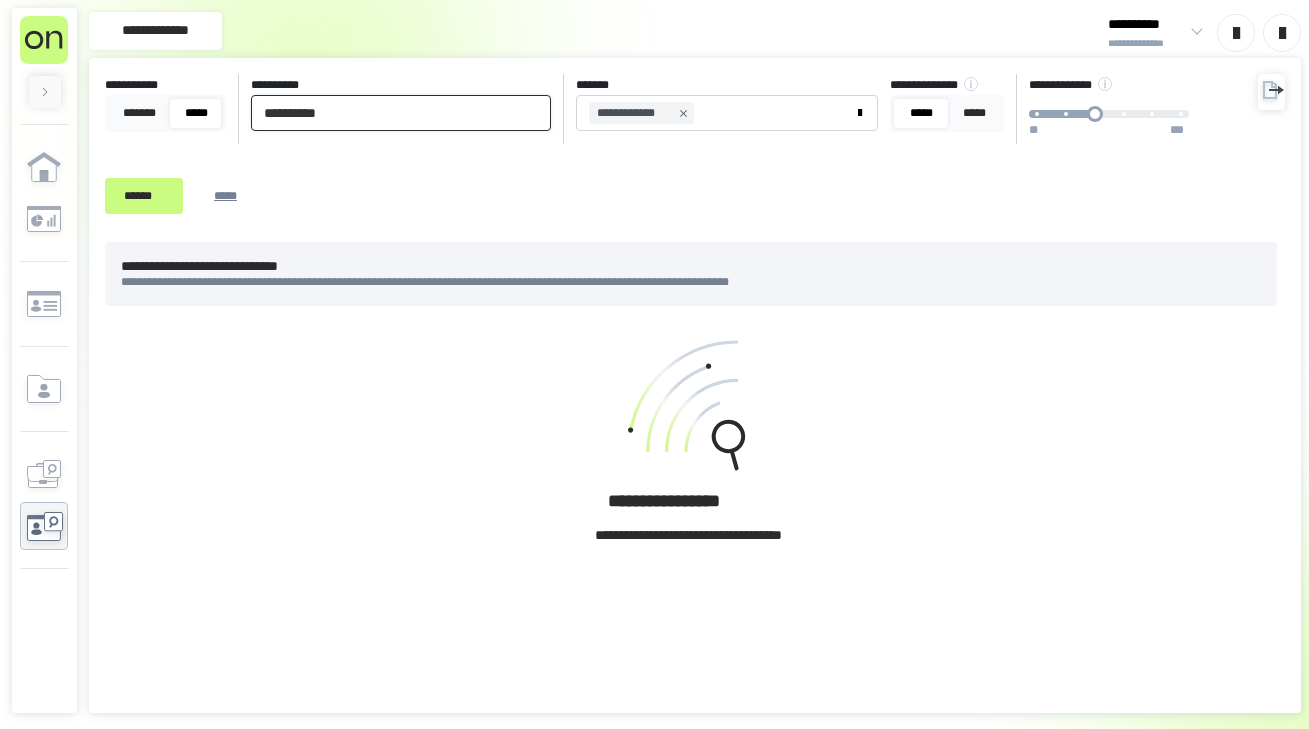 click on "**********" at bounding box center [401, 113] 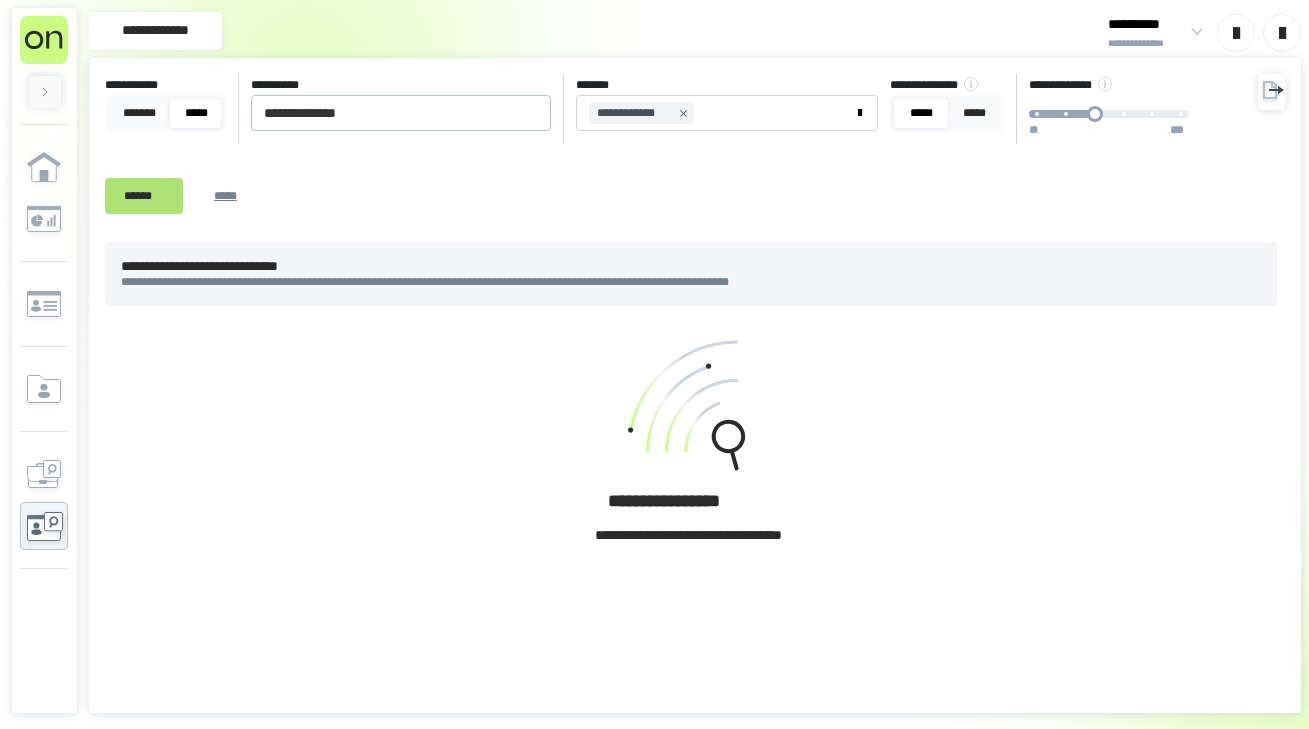click on "******" at bounding box center (144, 196) 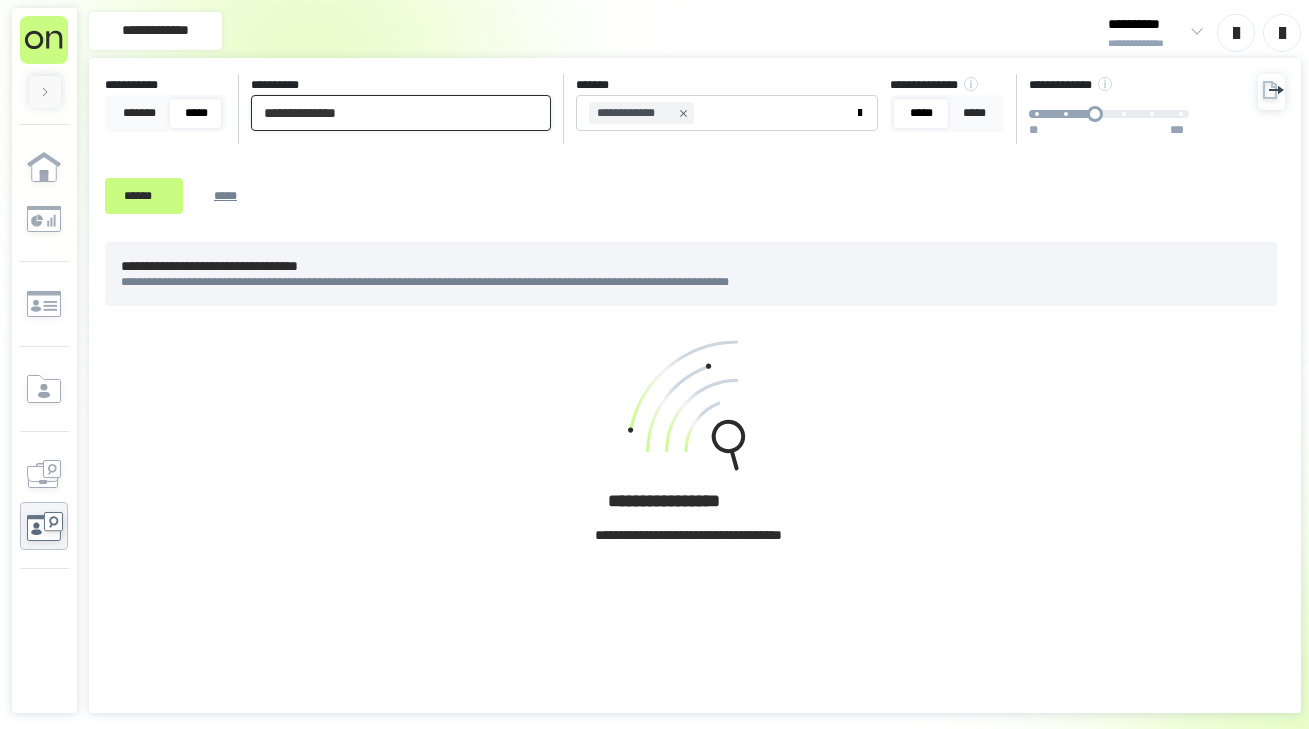 click on "**********" at bounding box center (401, 113) 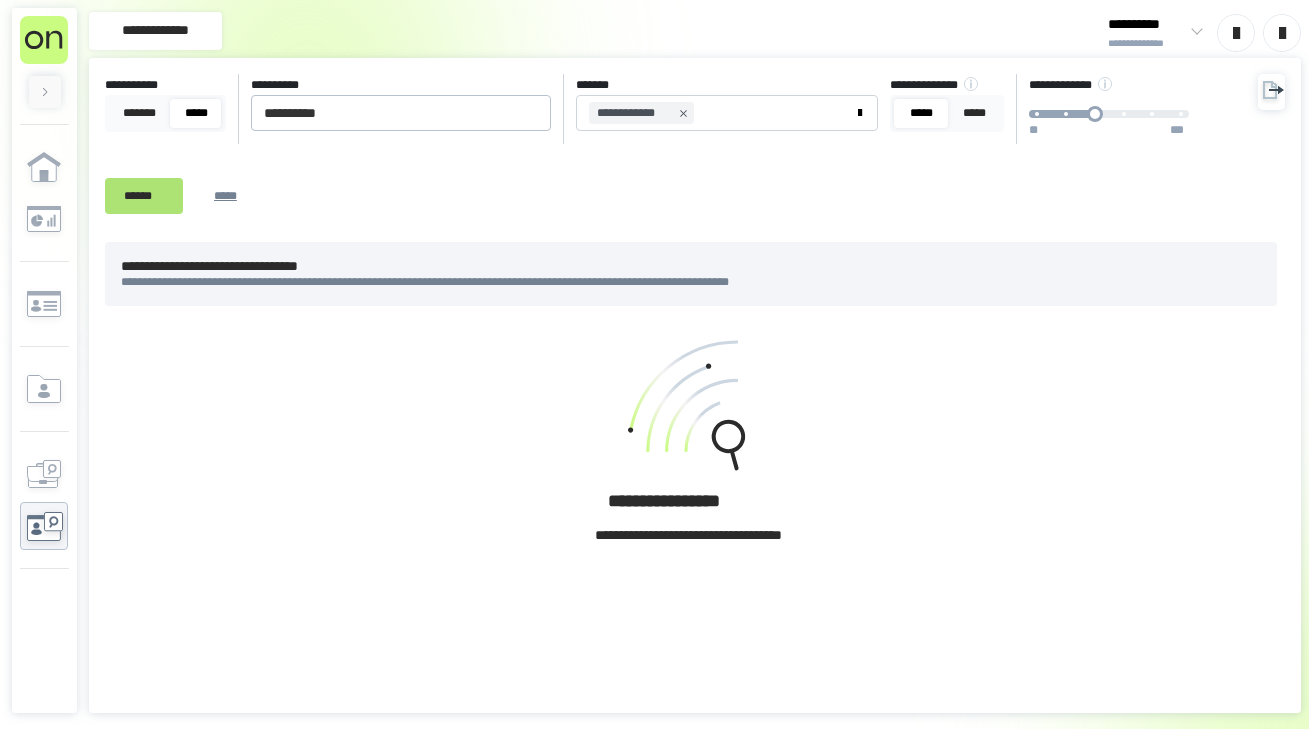 click on "******" at bounding box center (144, 196) 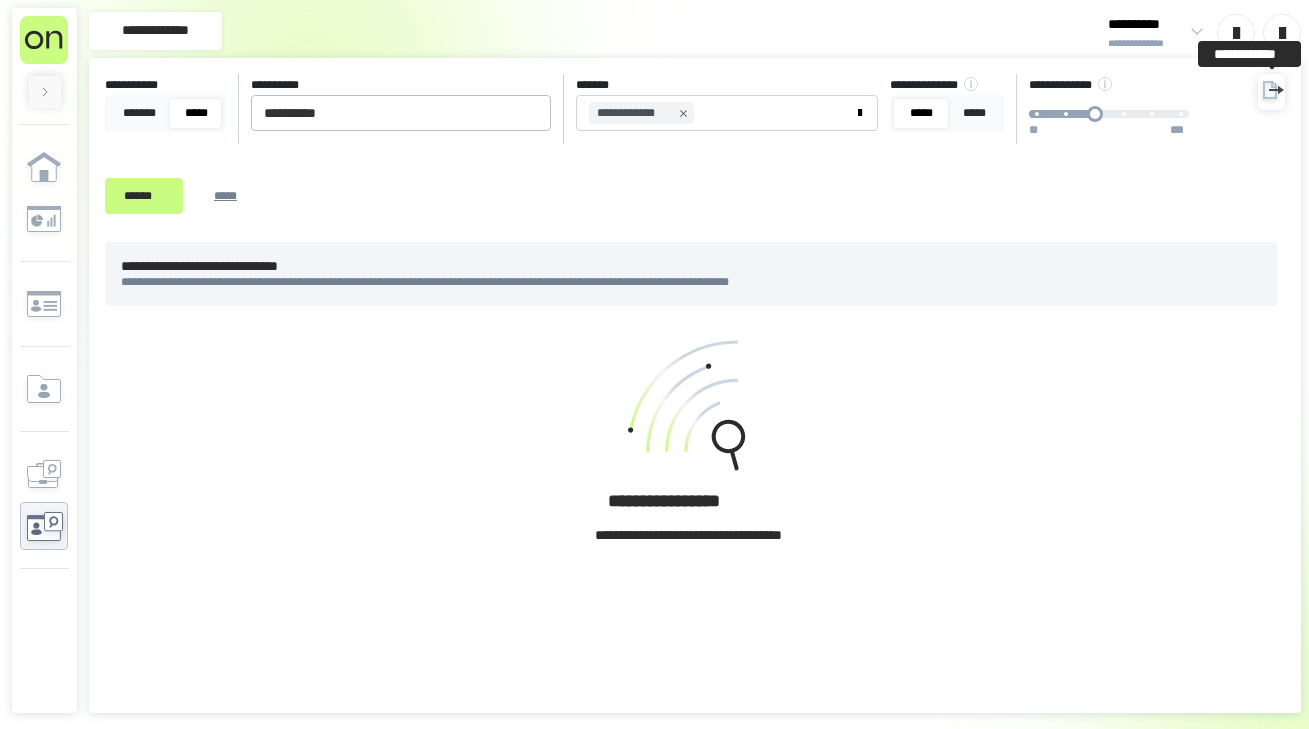 click 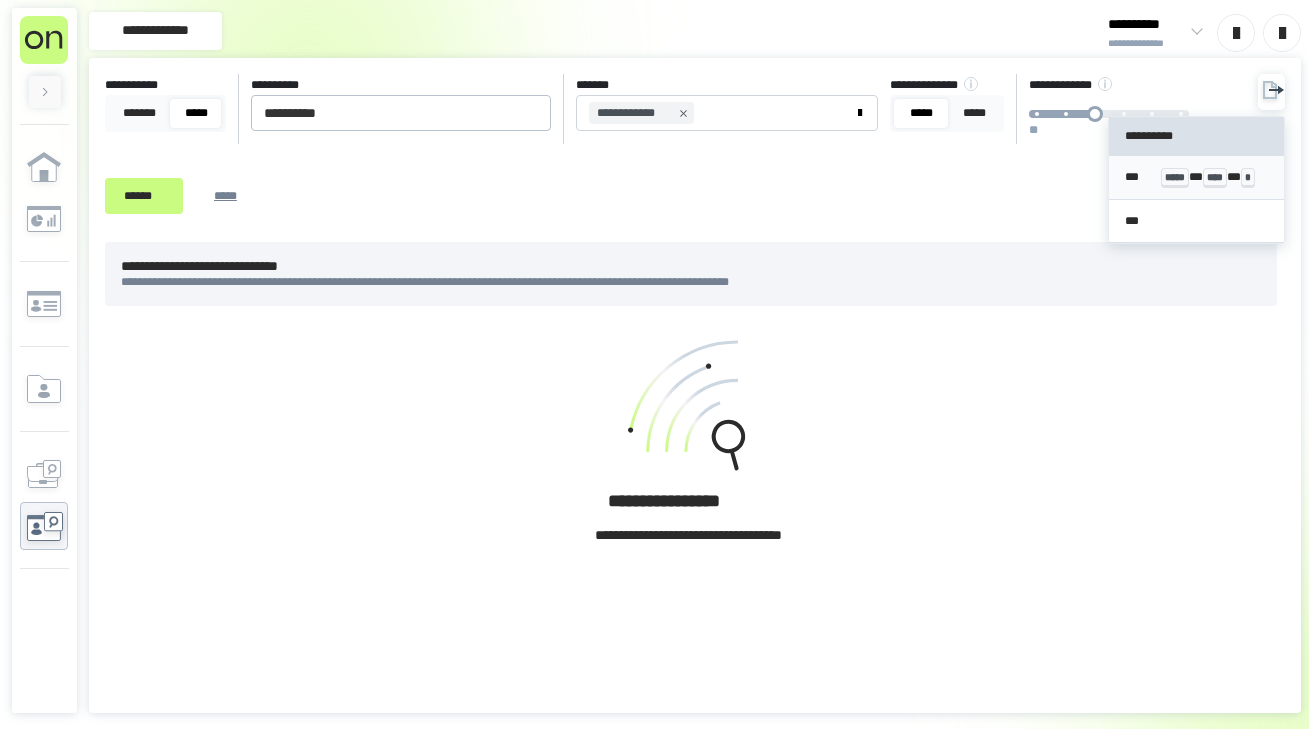 click on "*****" at bounding box center [1175, 178] 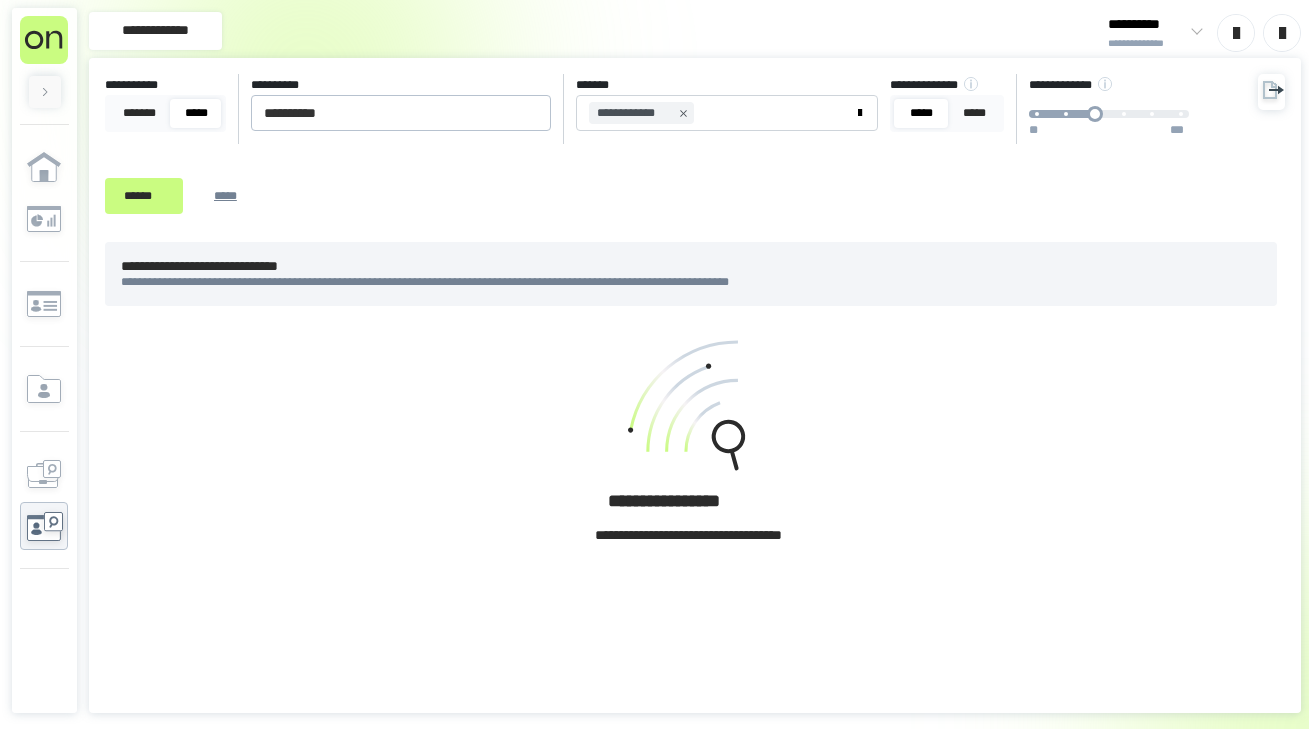 click on "**********" at bounding box center [675, 150] 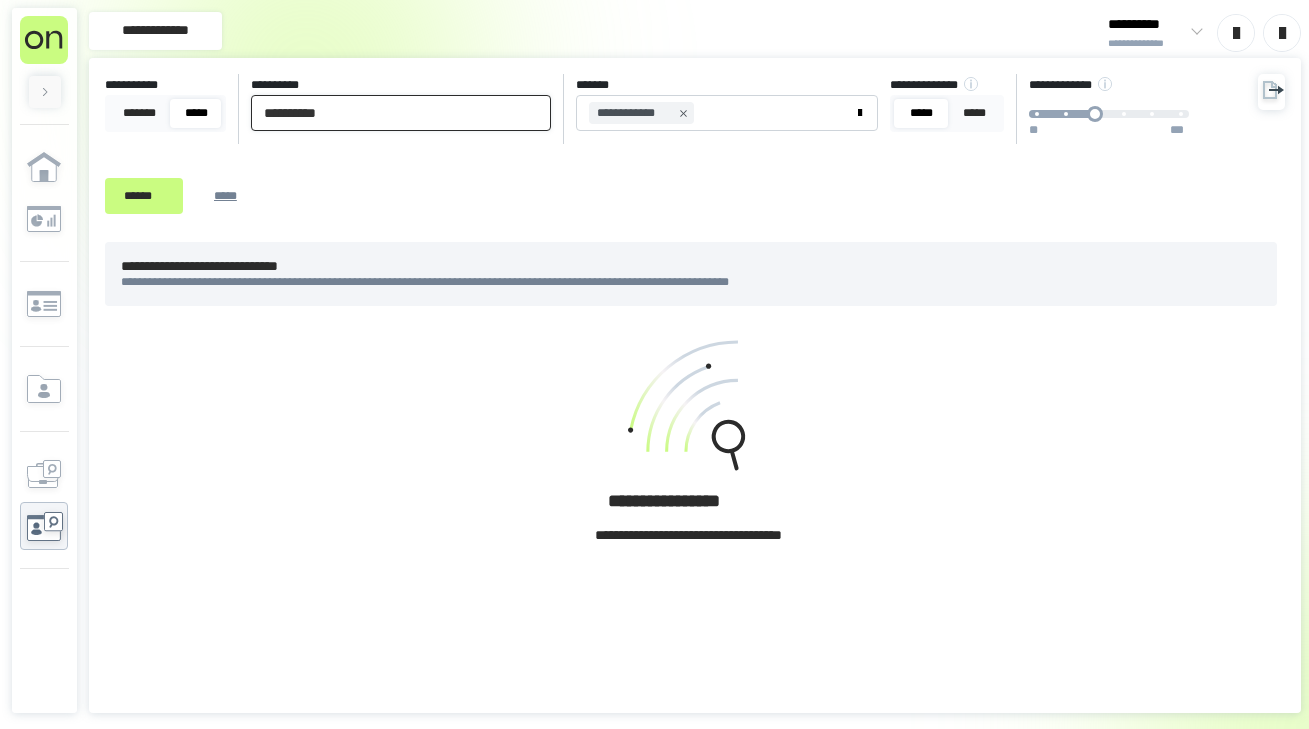 click on "**********" at bounding box center [401, 113] 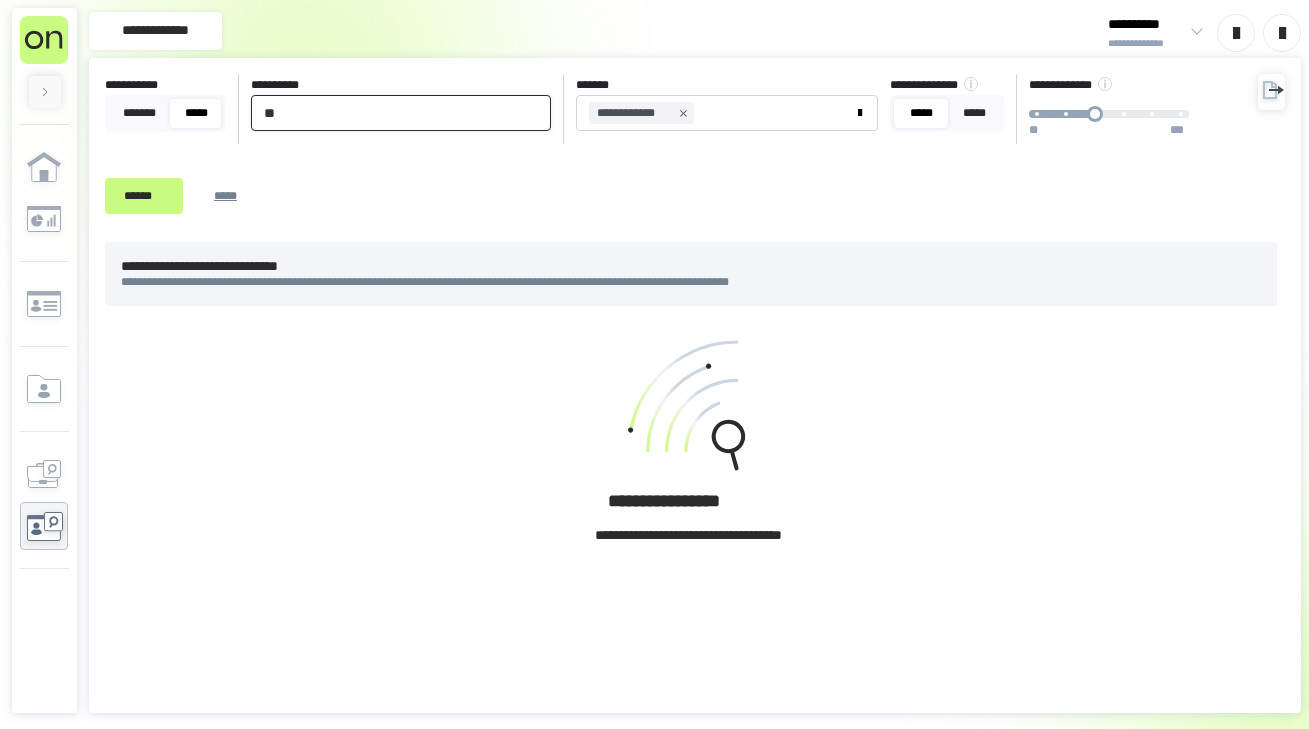 type on "*" 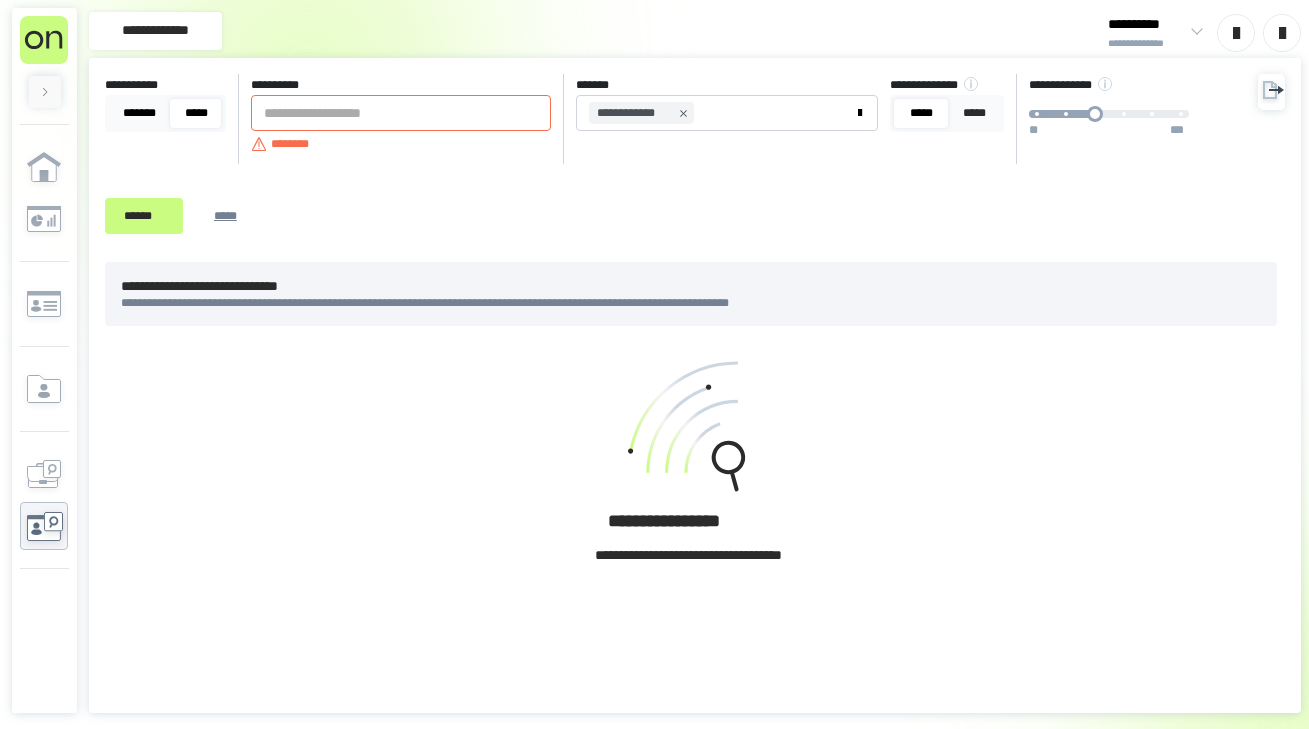 click on "*******" at bounding box center [139, 113] 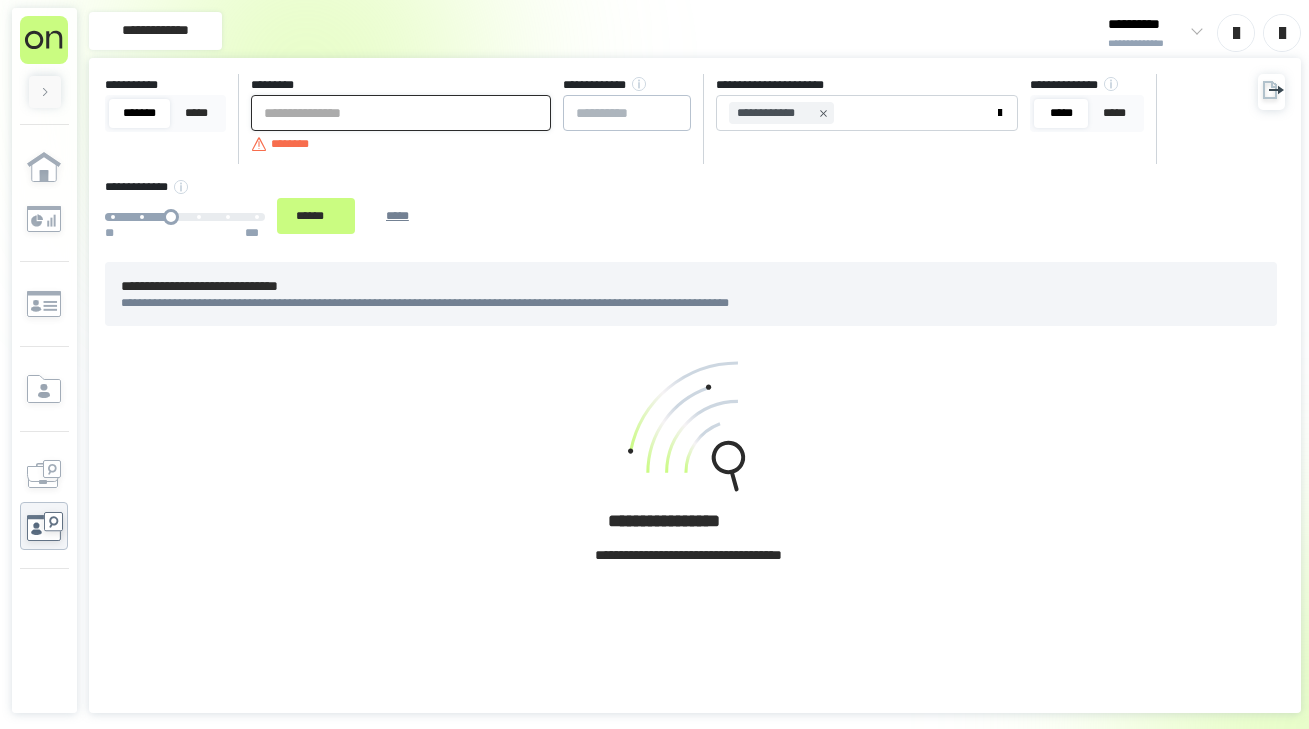 click at bounding box center [401, 113] 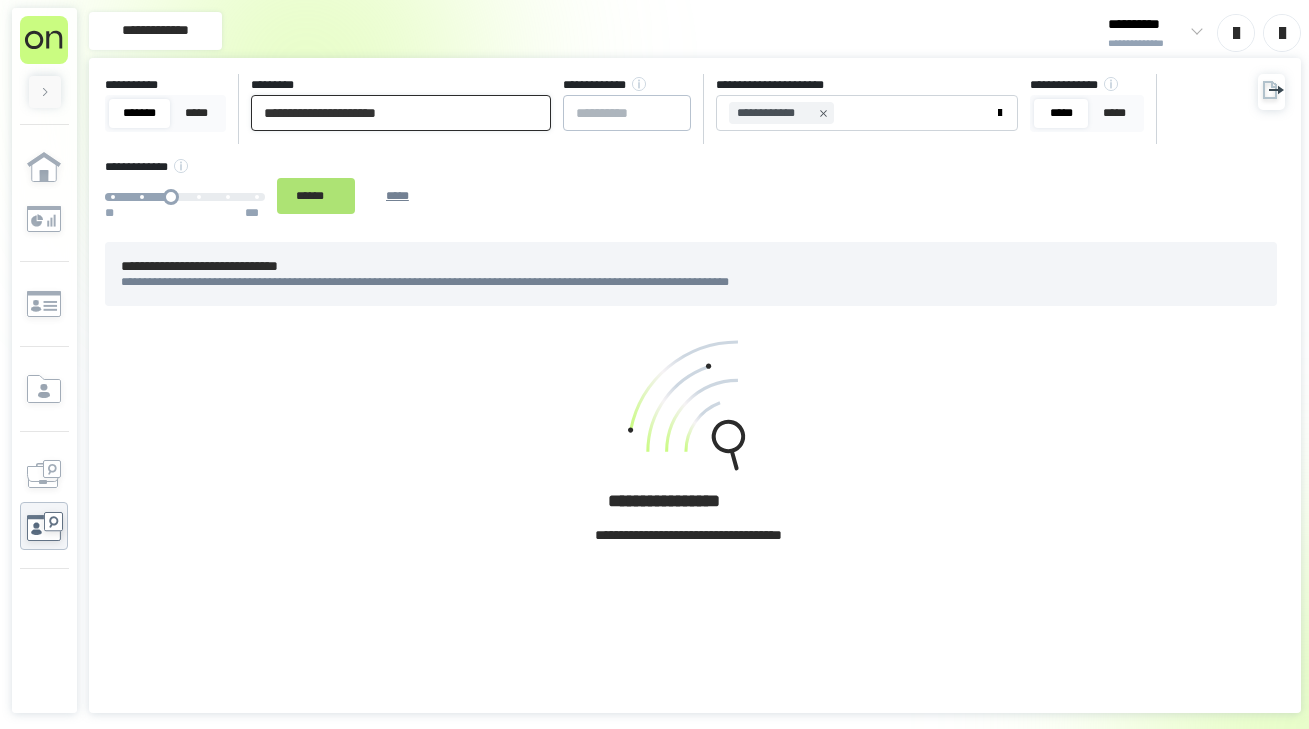 type on "**********" 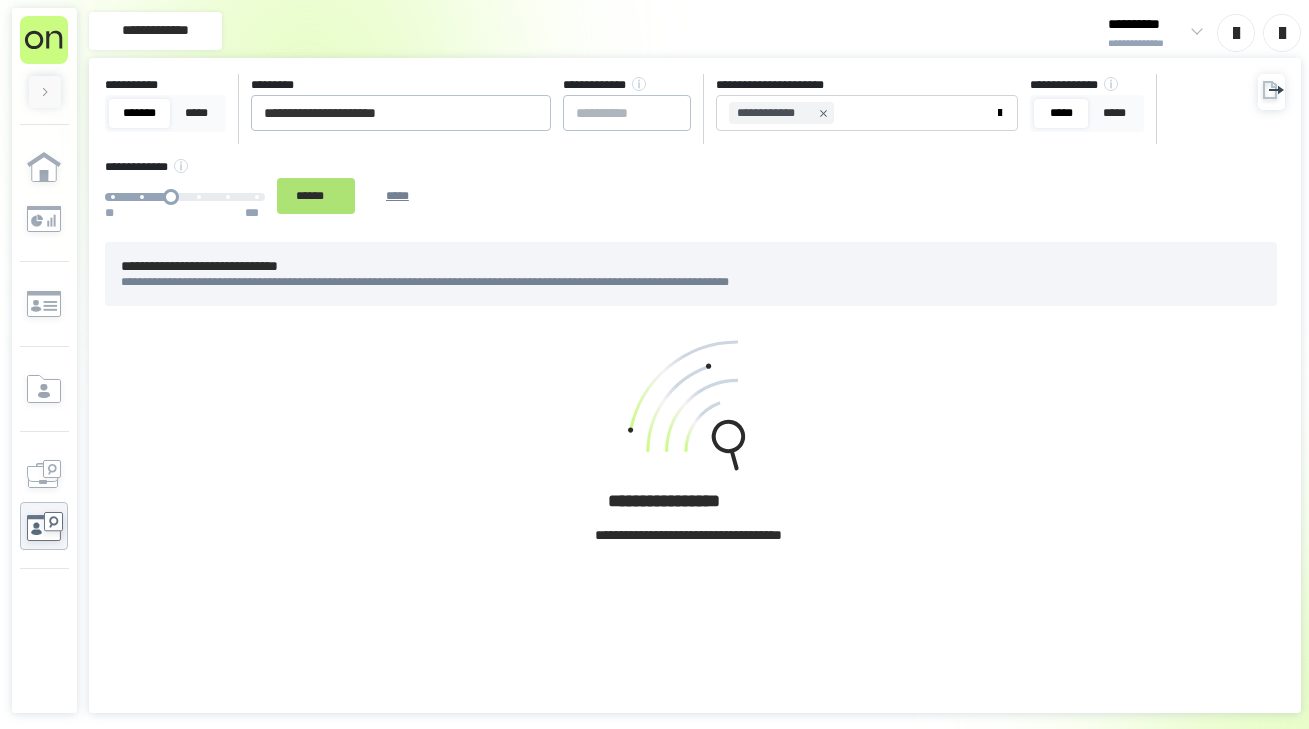 click on "******" at bounding box center (316, 196) 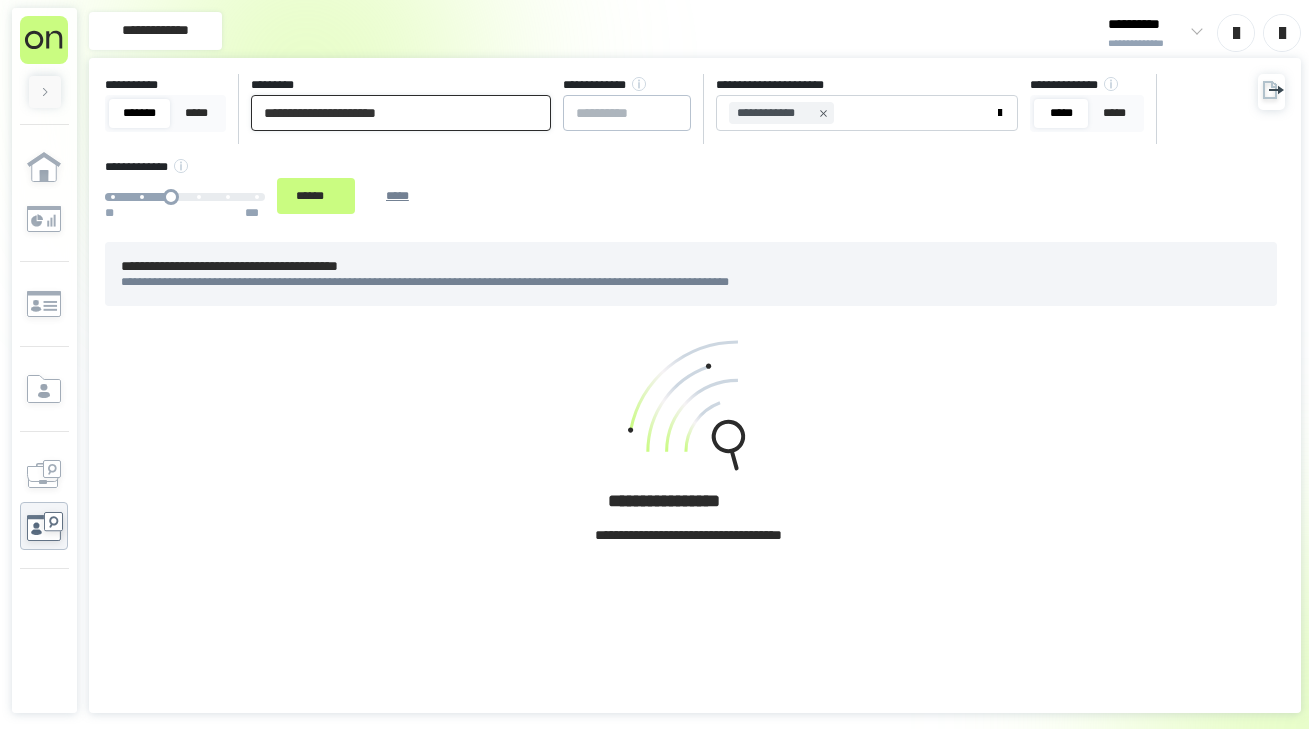 click on "**********" at bounding box center (401, 113) 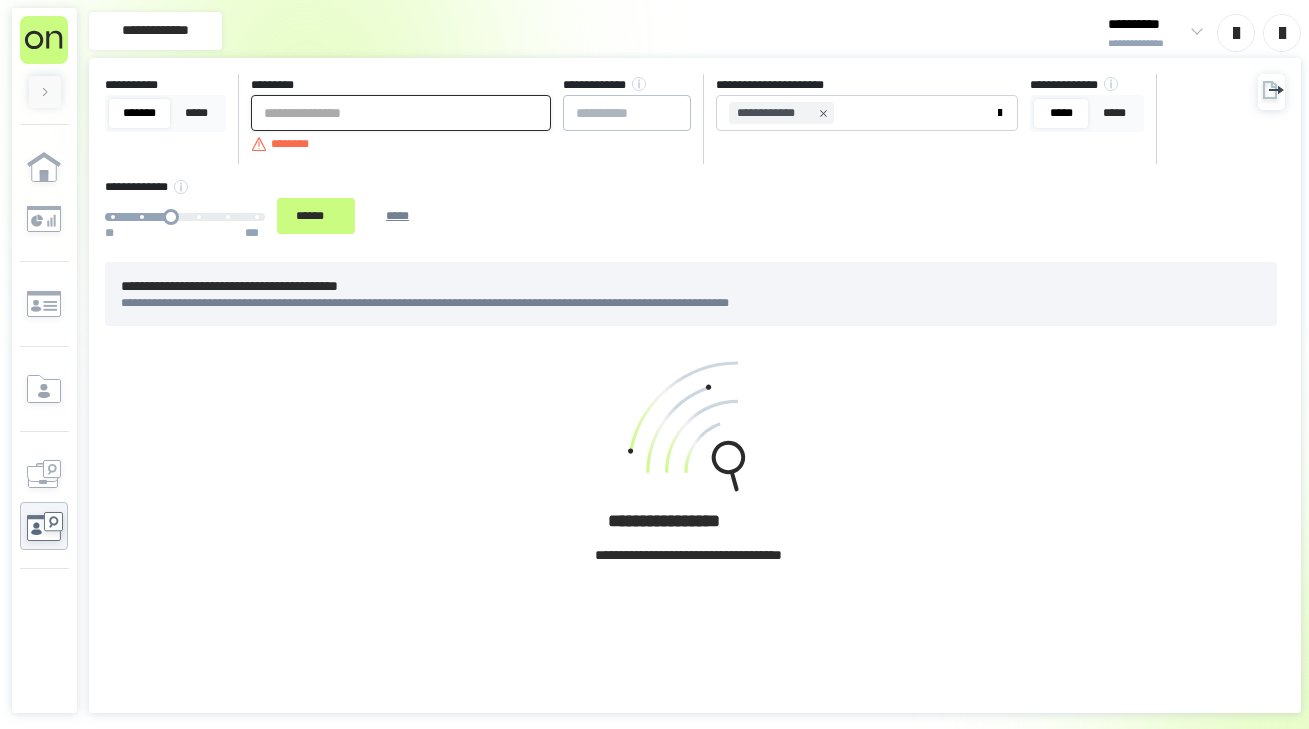 paste on "**********" 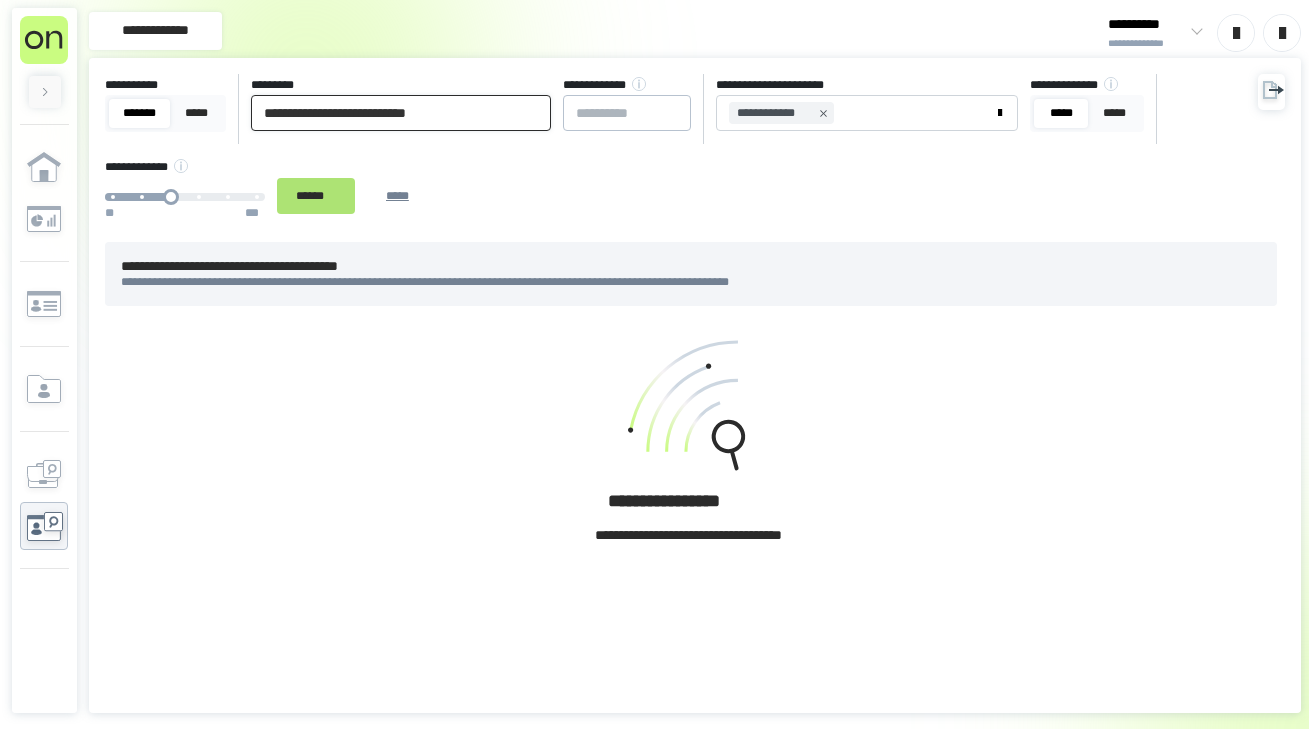 type on "**********" 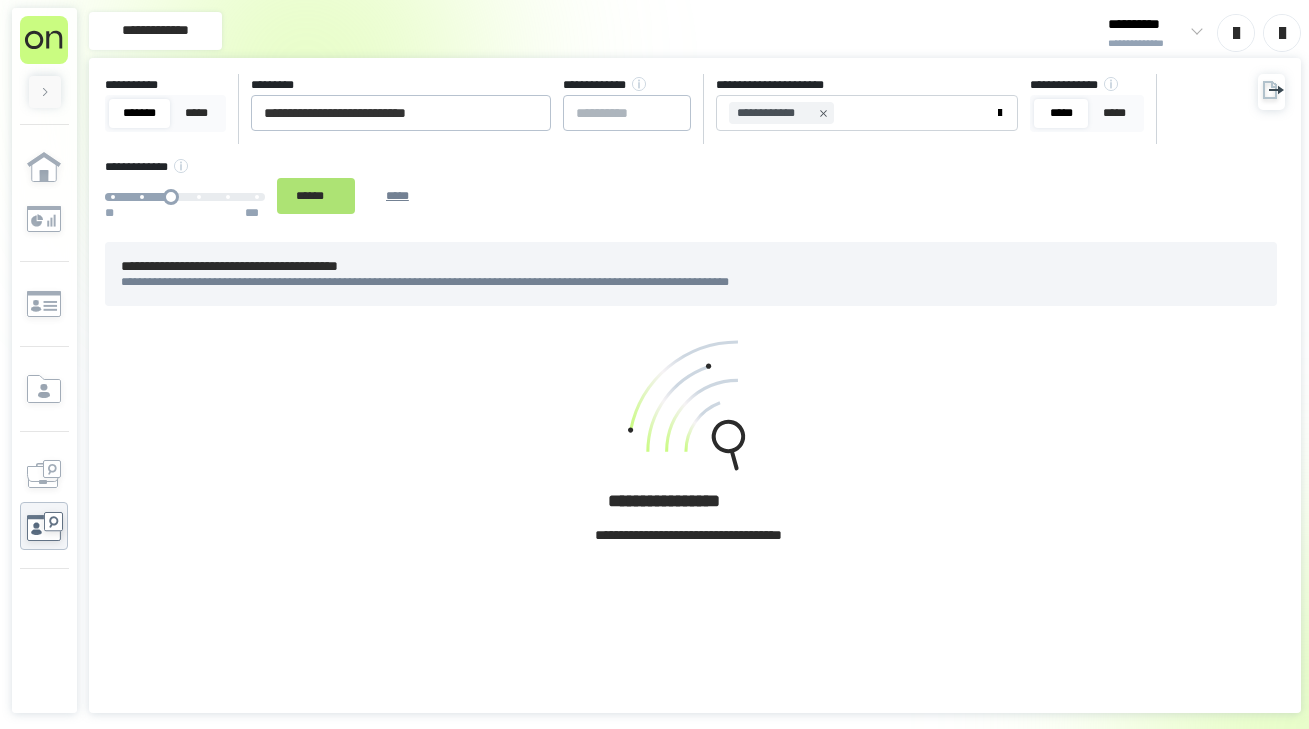 click on "******" at bounding box center (316, 196) 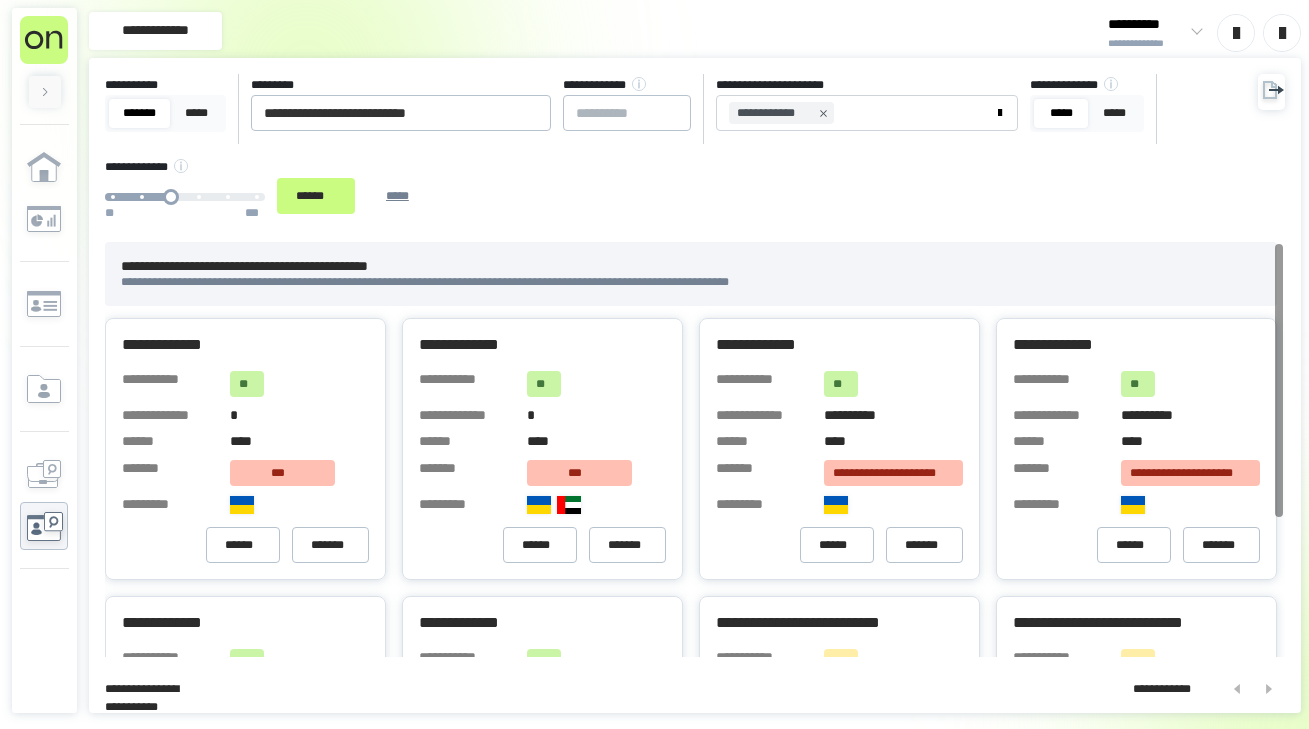 scroll, scrollTop: 209, scrollLeft: 0, axis: vertical 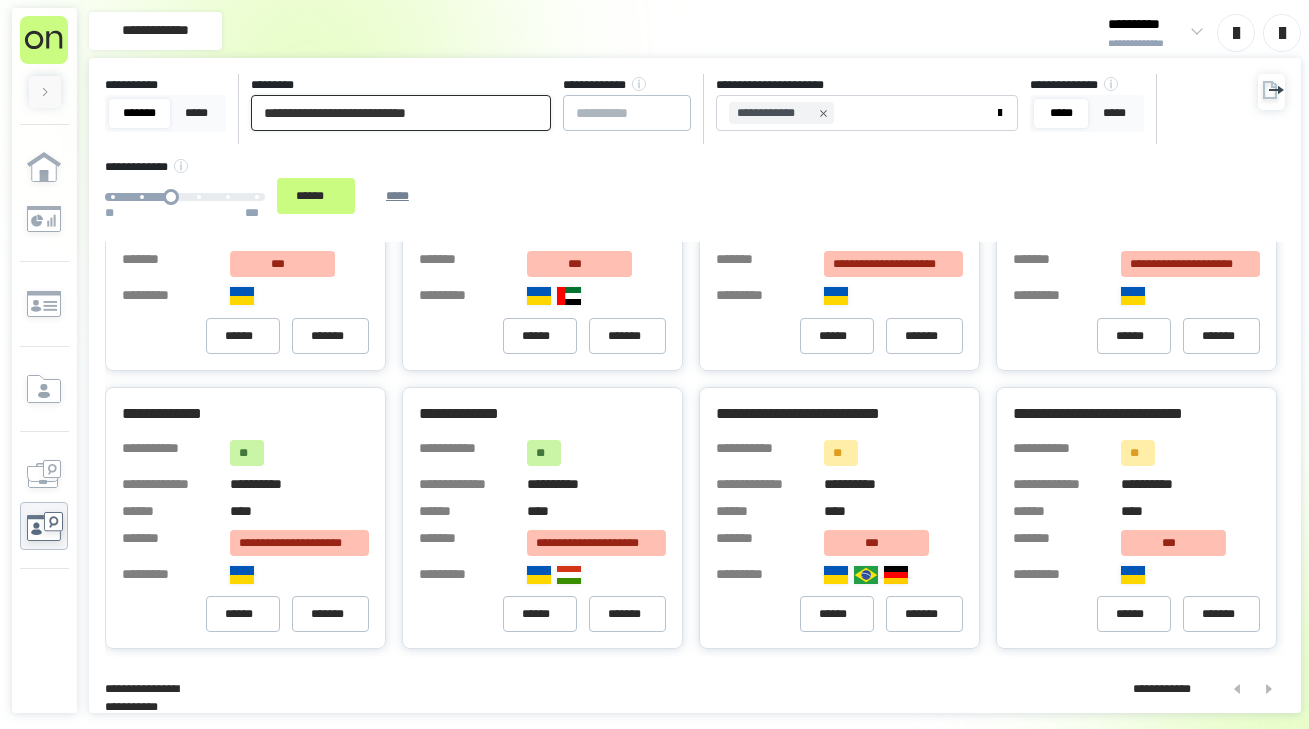 click on "**********" at bounding box center (401, 113) 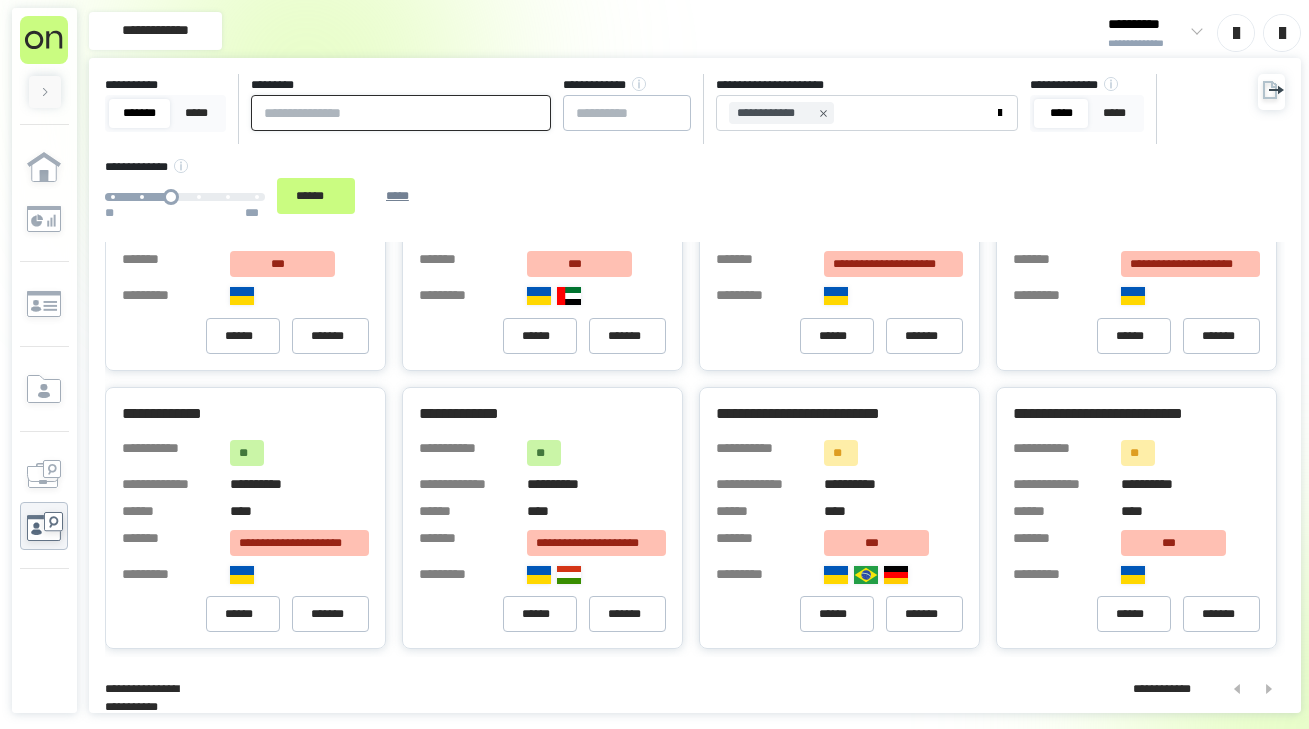 paste on "**********" 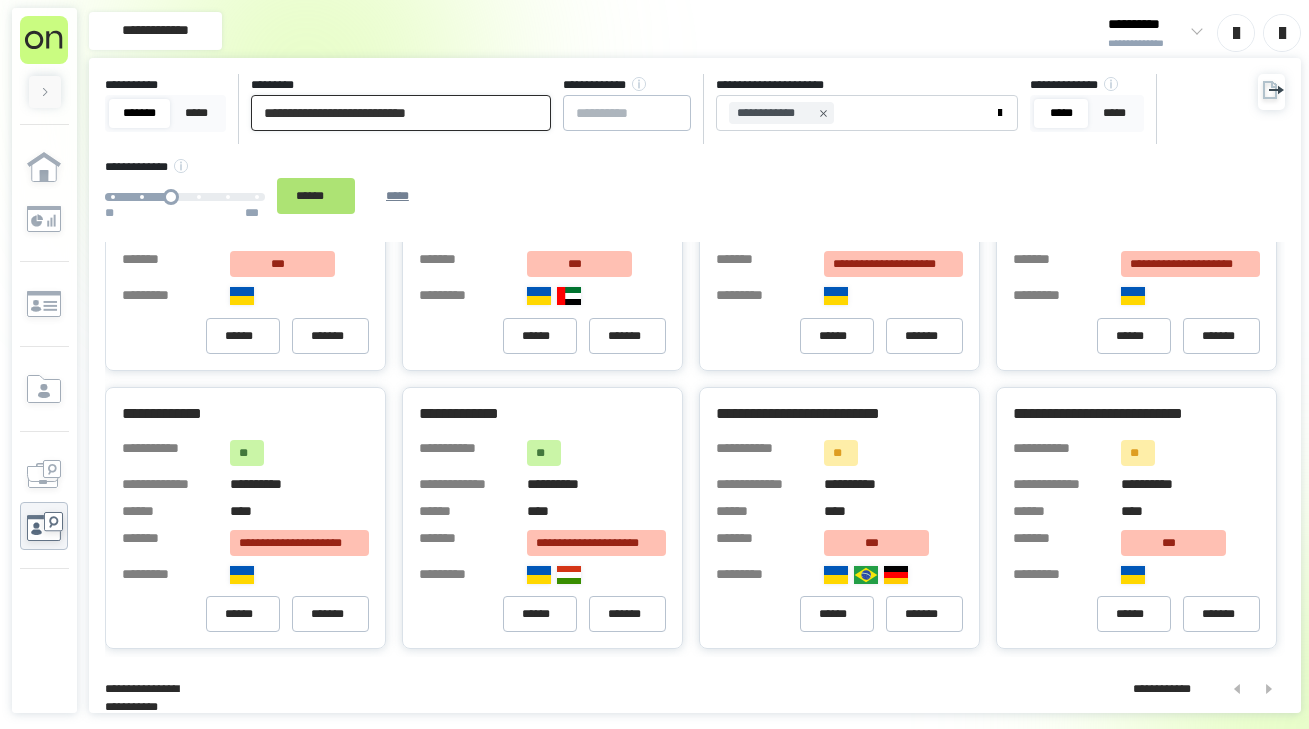 type on "**********" 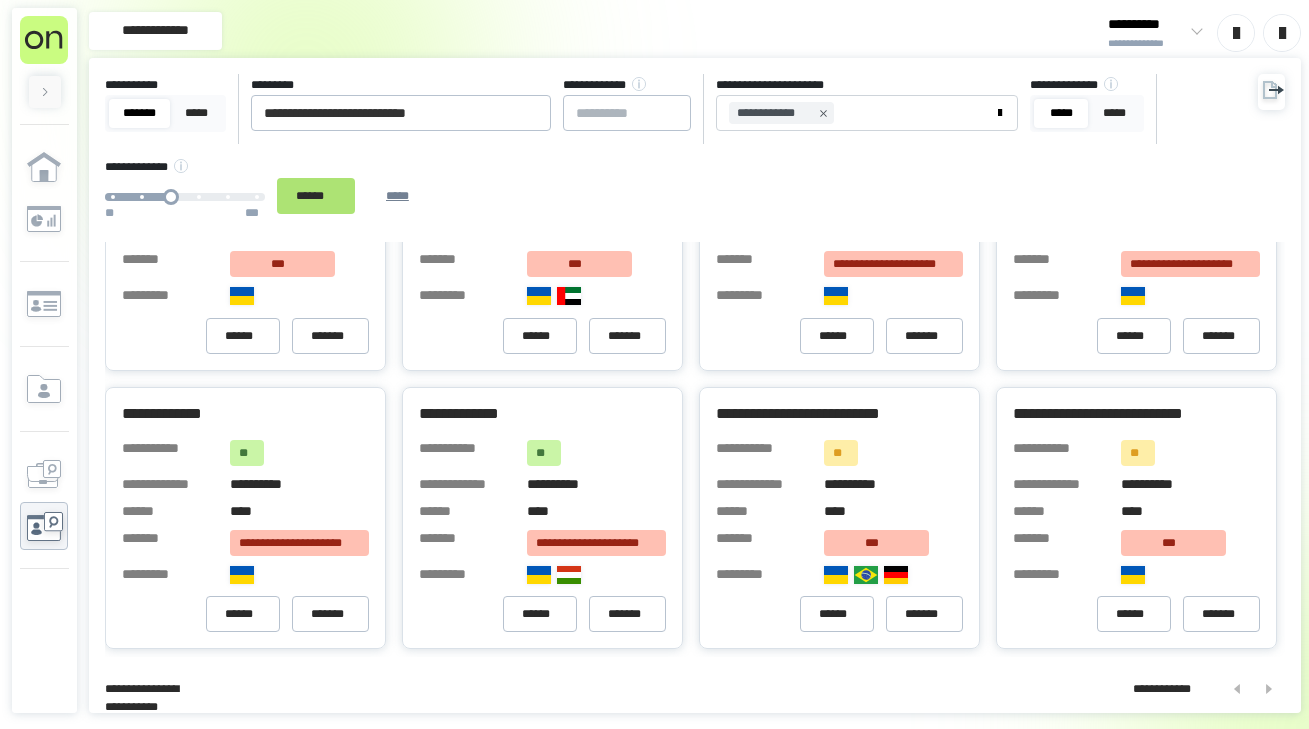 click on "******" at bounding box center [316, 196] 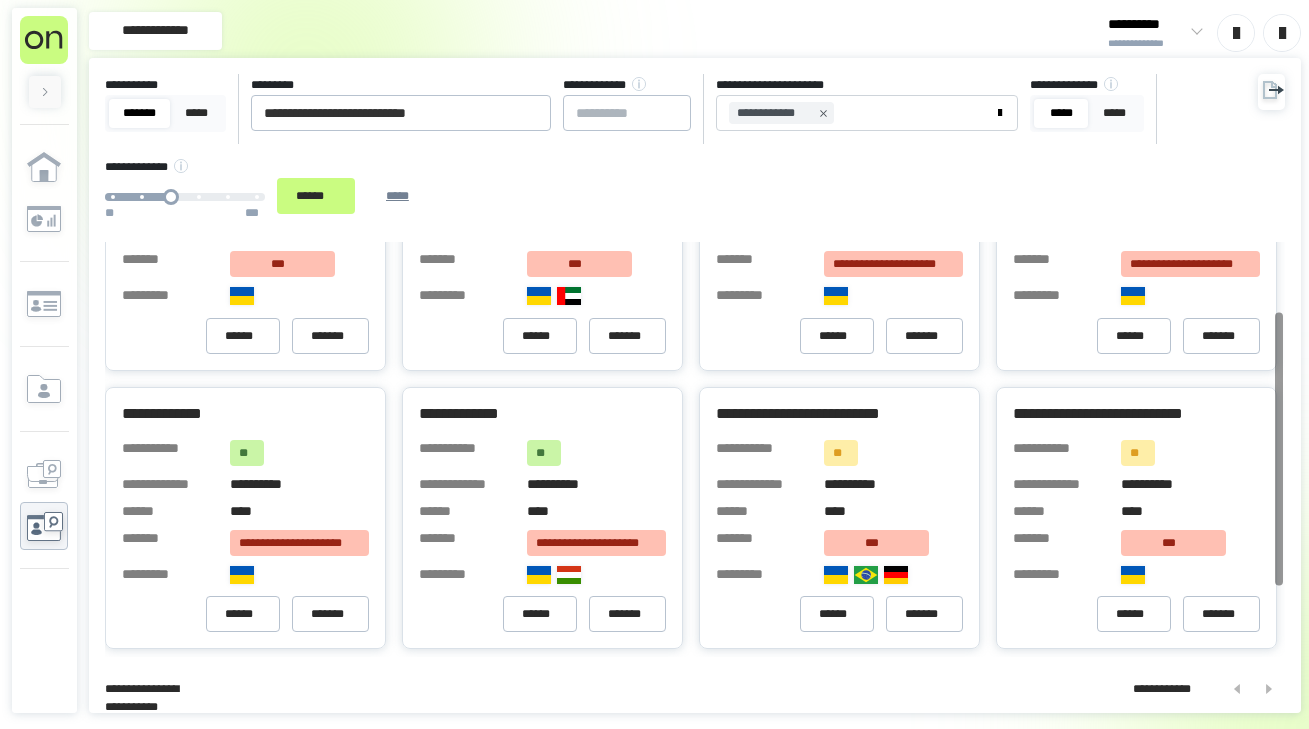 scroll, scrollTop: 0, scrollLeft: 0, axis: both 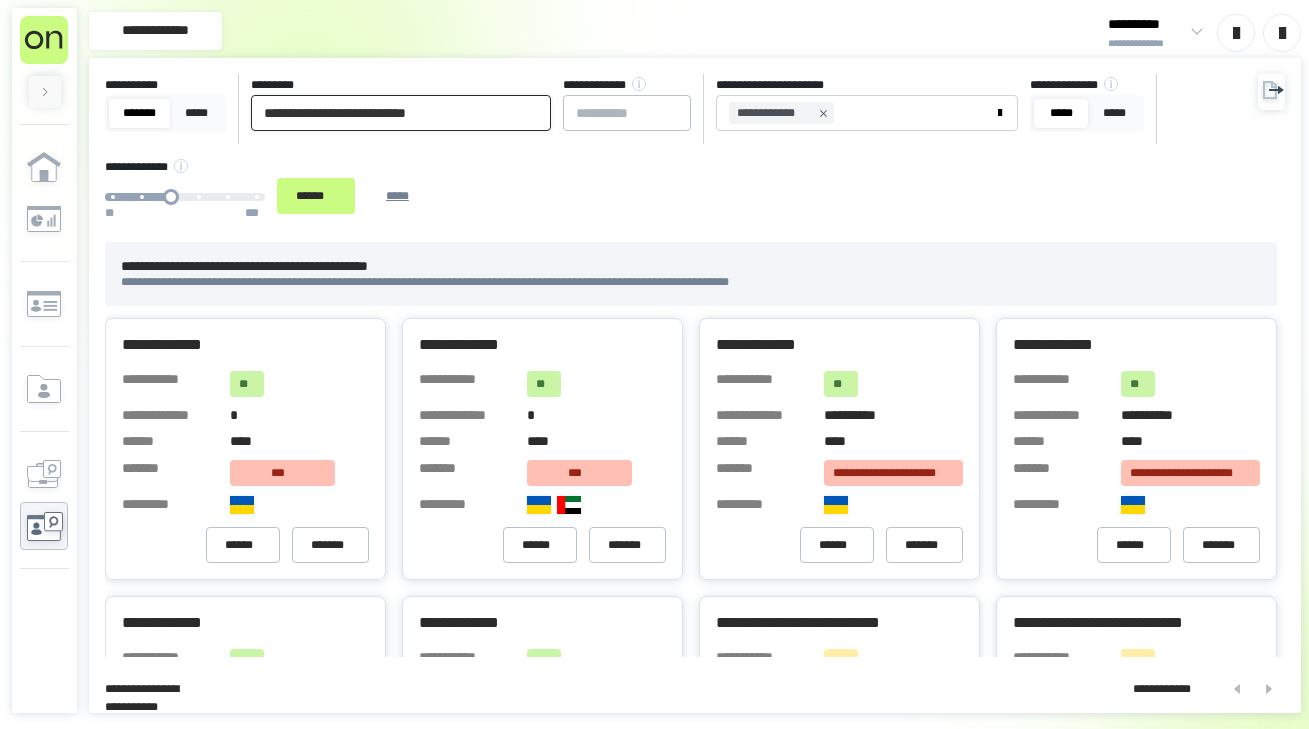 click on "**********" at bounding box center [401, 113] 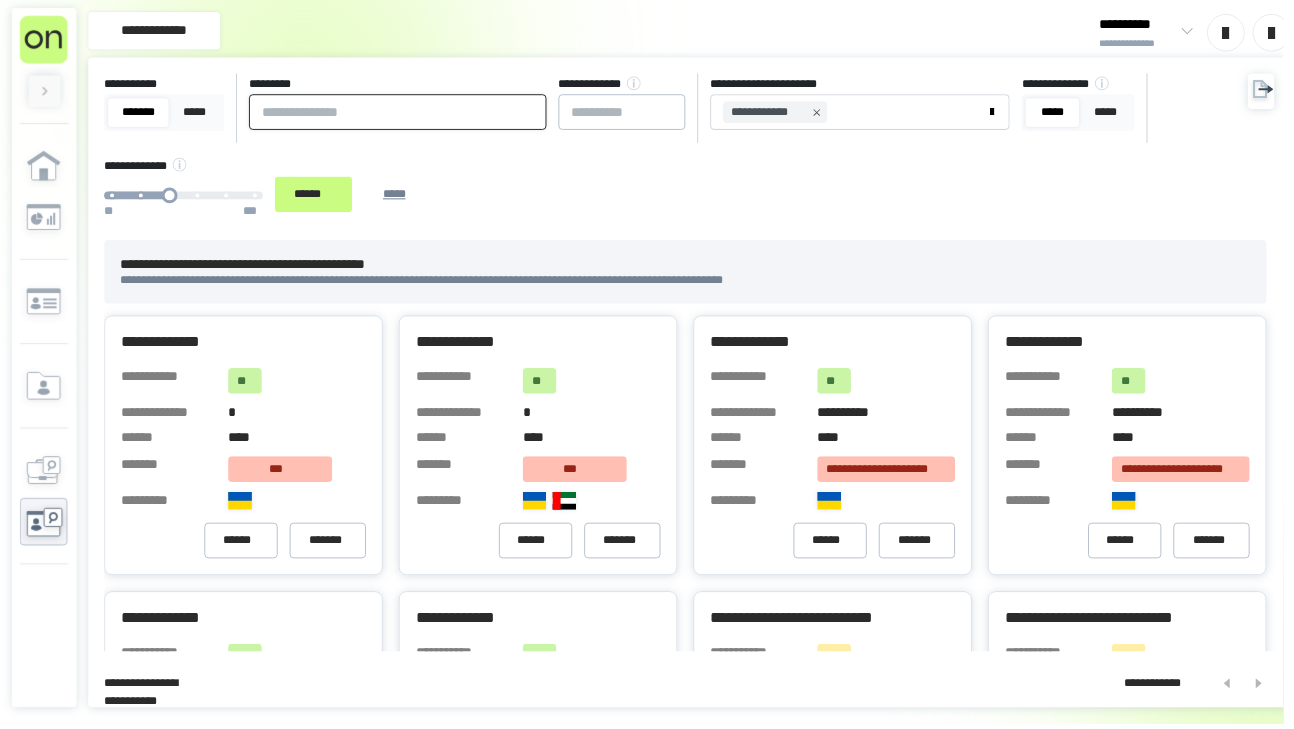 paste on "**********" 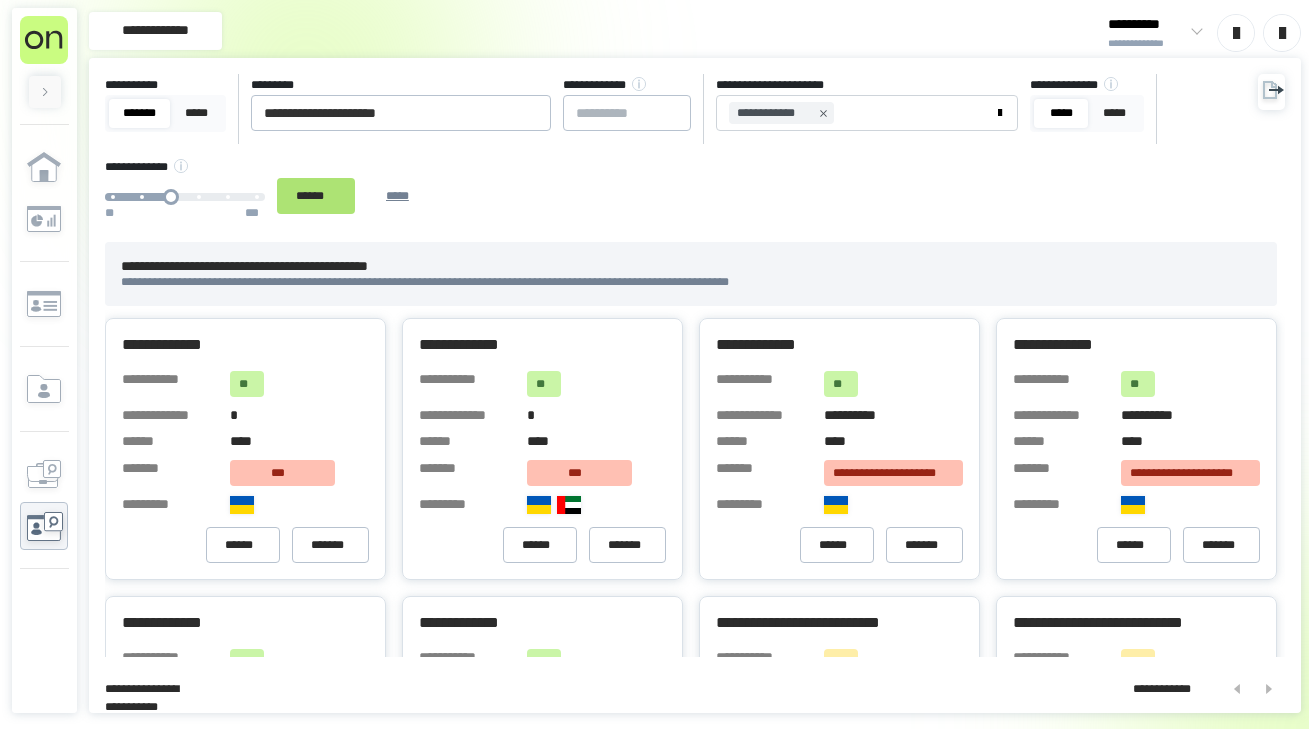 click on "******" at bounding box center [316, 196] 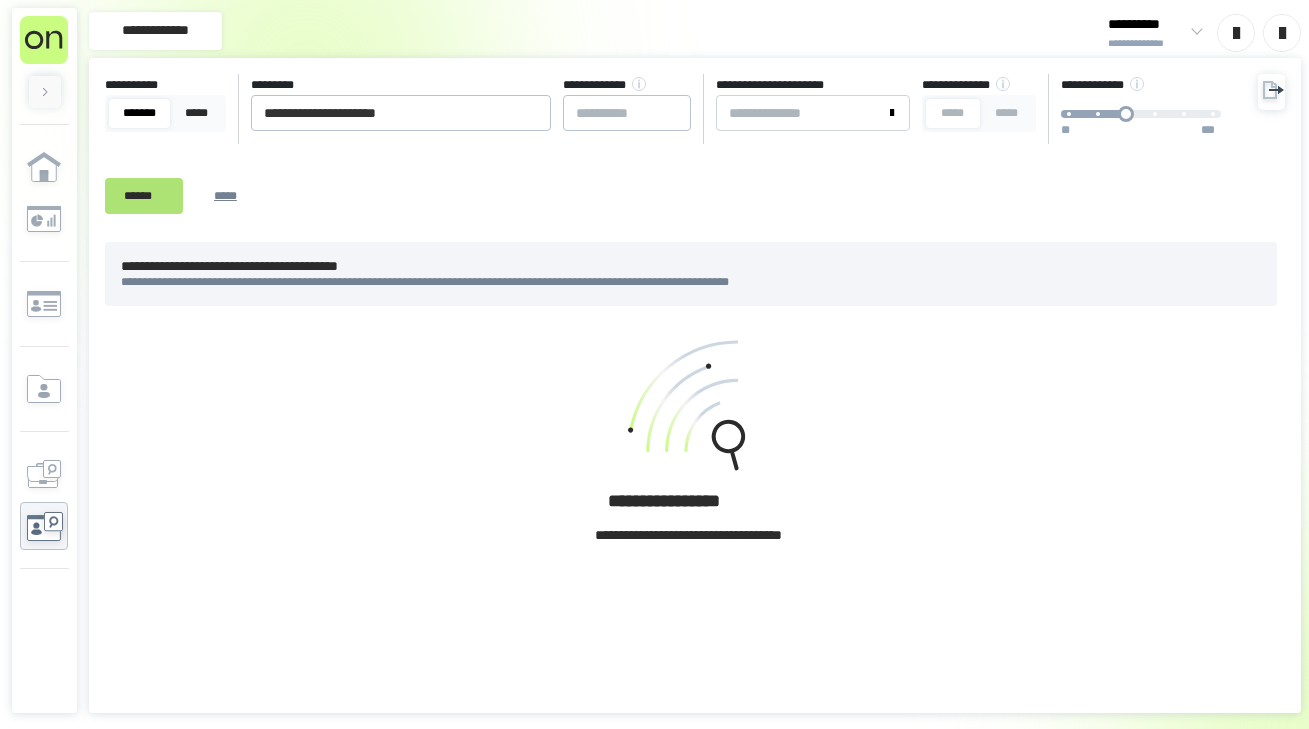 click on "******" at bounding box center [144, 196] 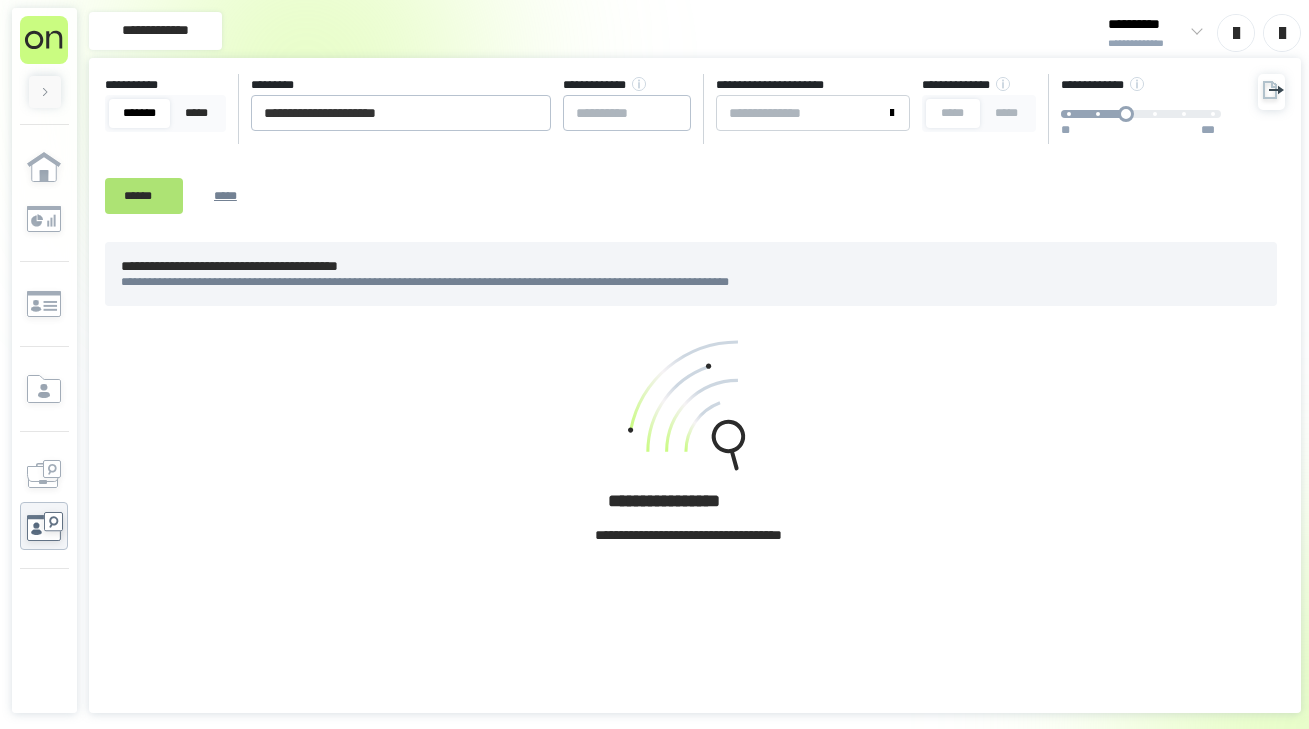 click on "******" at bounding box center (144, 196) 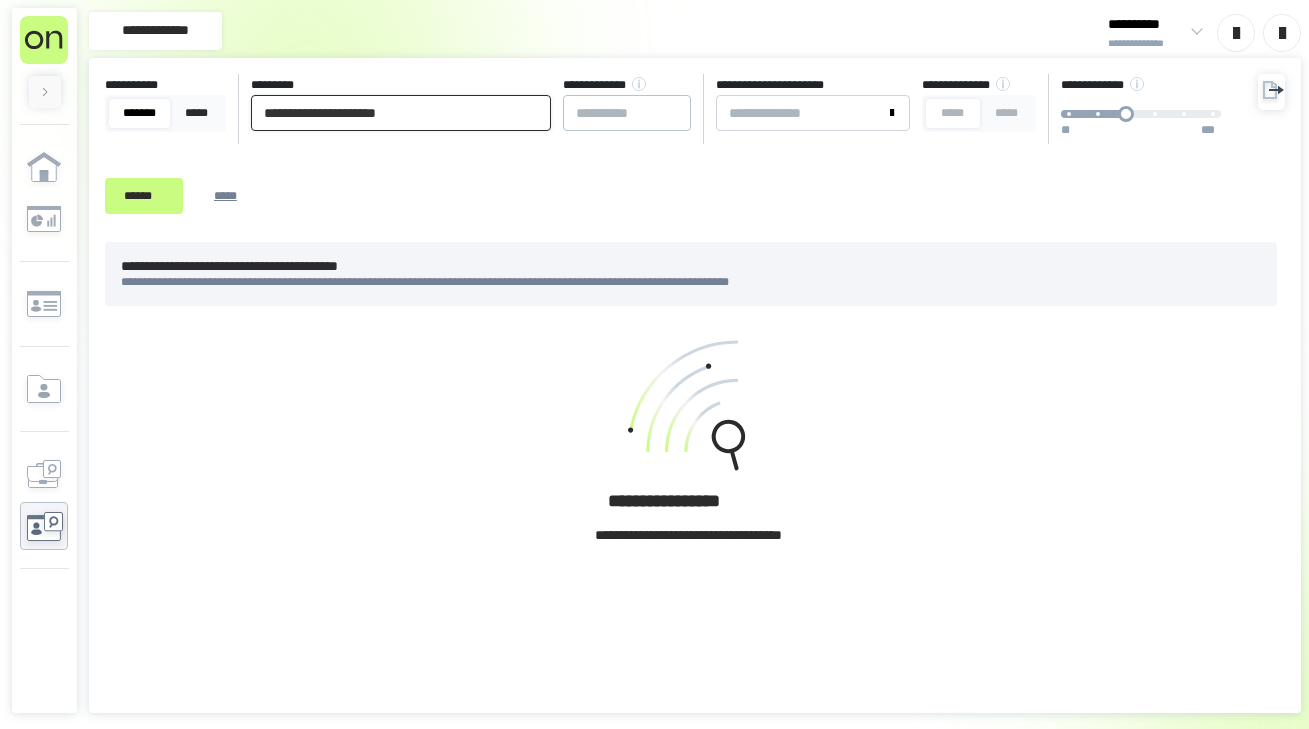 drag, startPoint x: 450, startPoint y: 111, endPoint x: 343, endPoint y: 117, distance: 107.16809 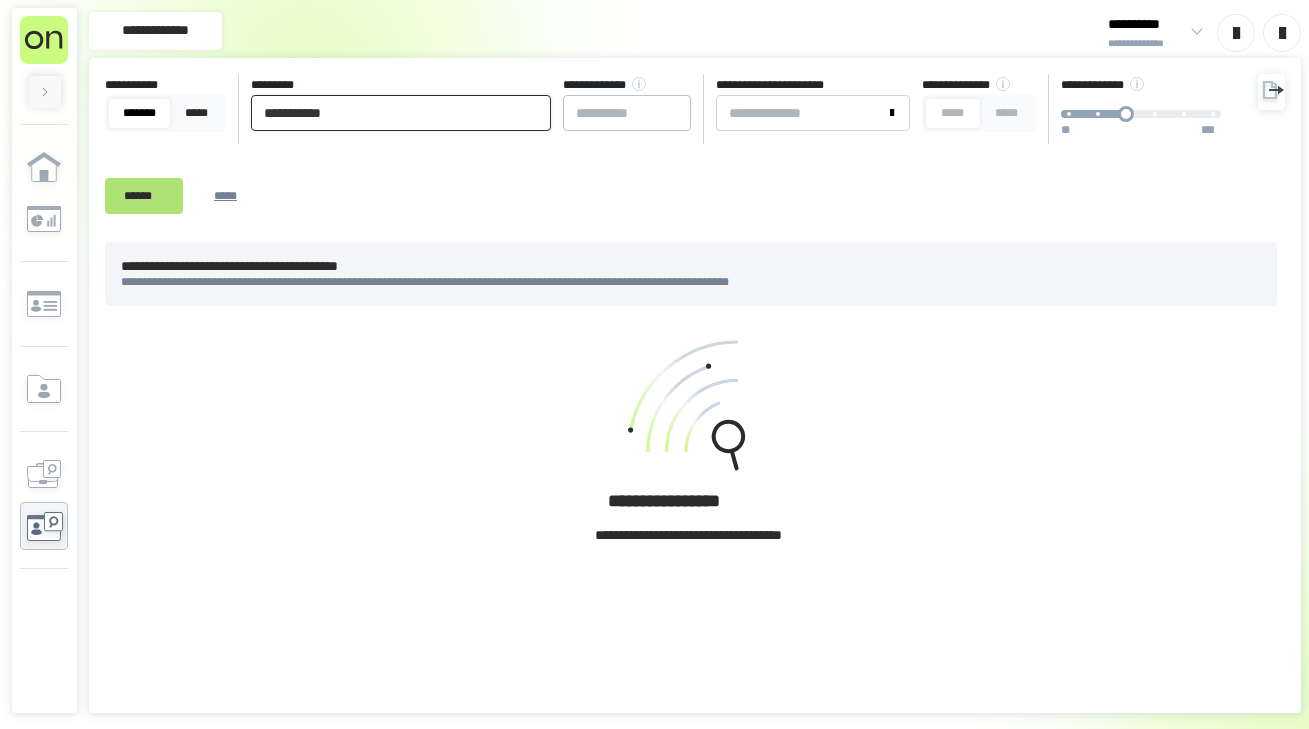 type on "**********" 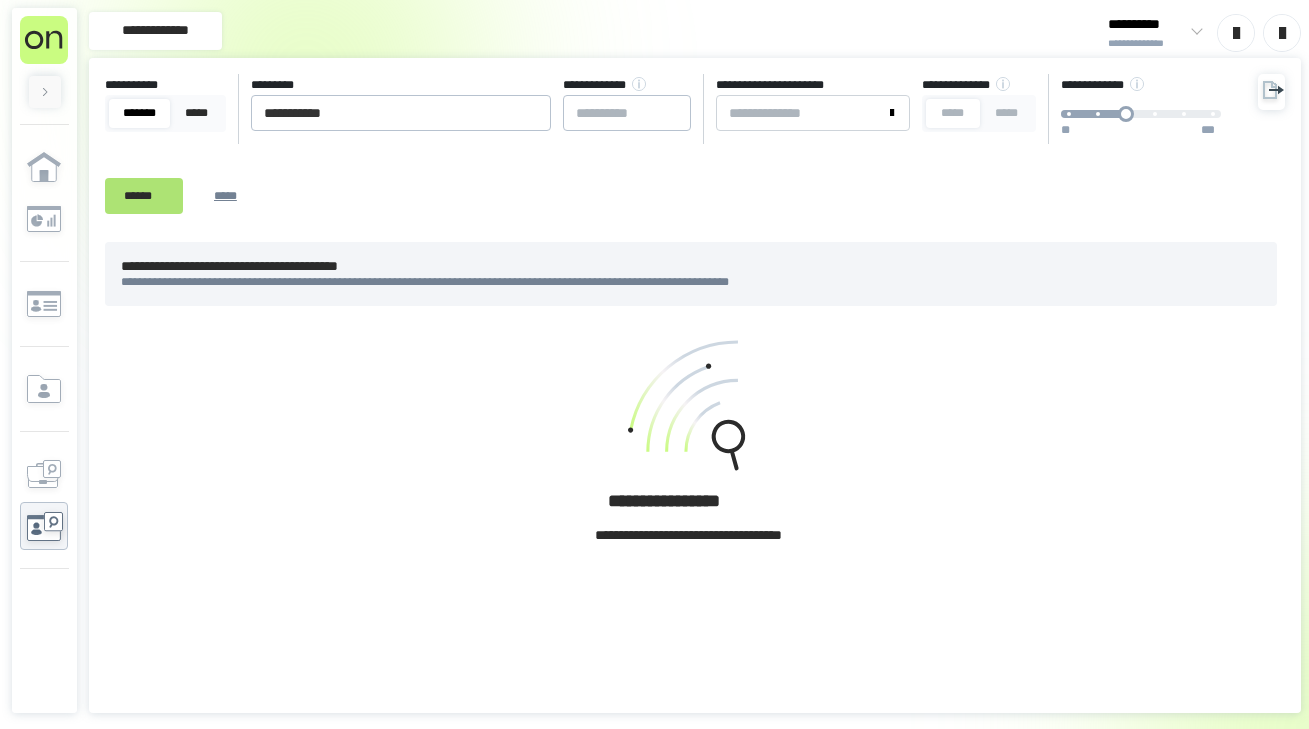 click on "******" at bounding box center (144, 196) 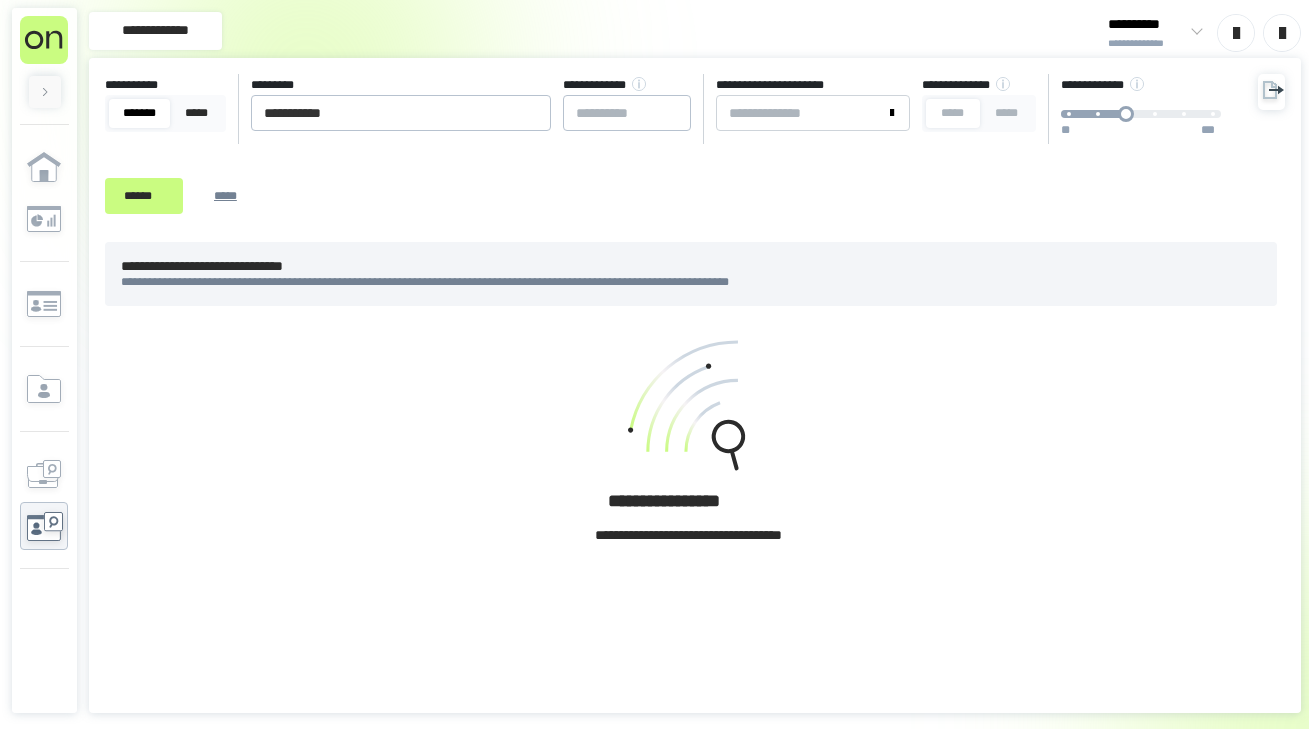 click on "**********" at bounding box center [691, 274] 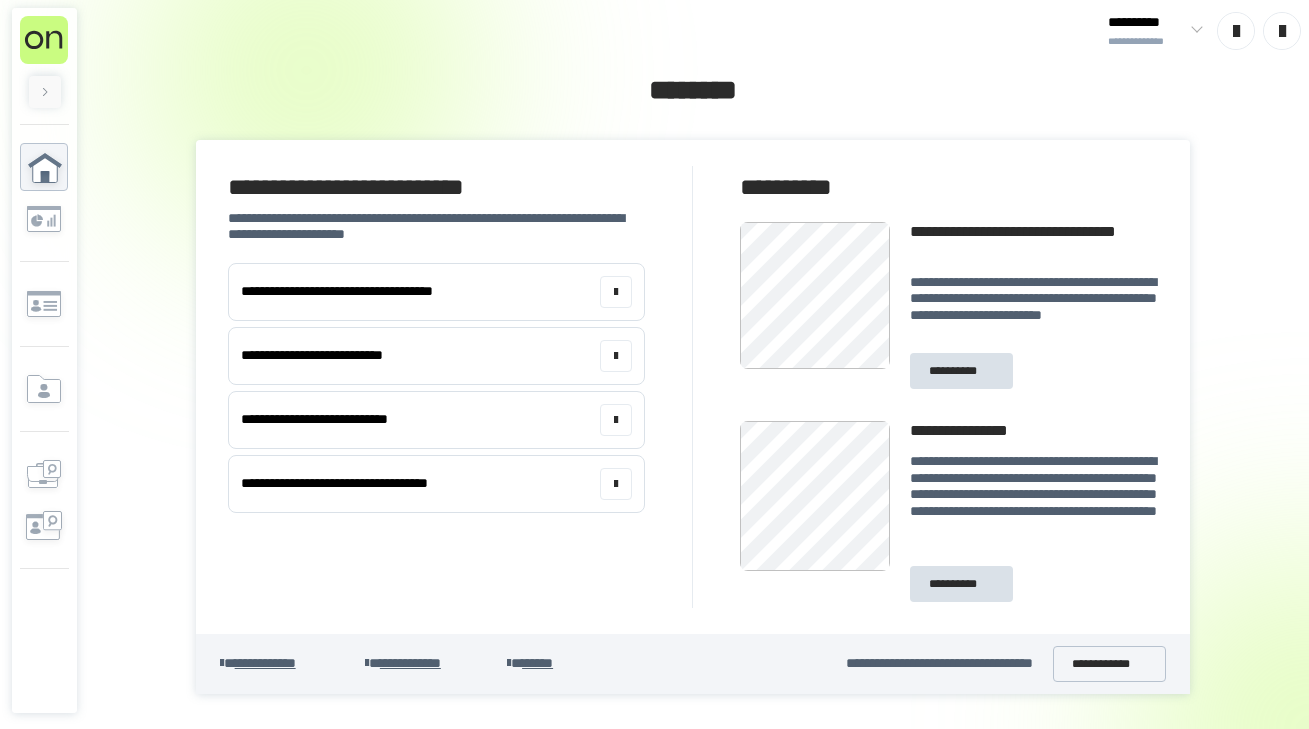 scroll, scrollTop: 0, scrollLeft: 0, axis: both 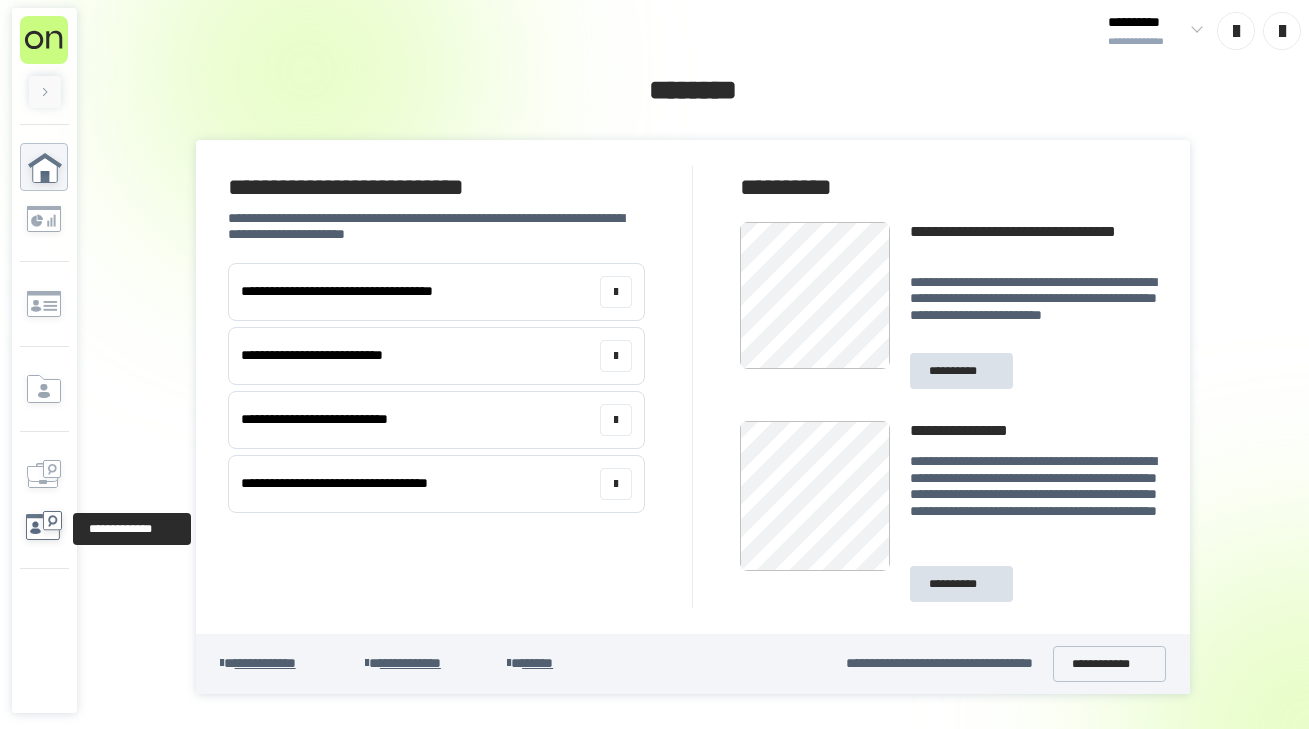 click 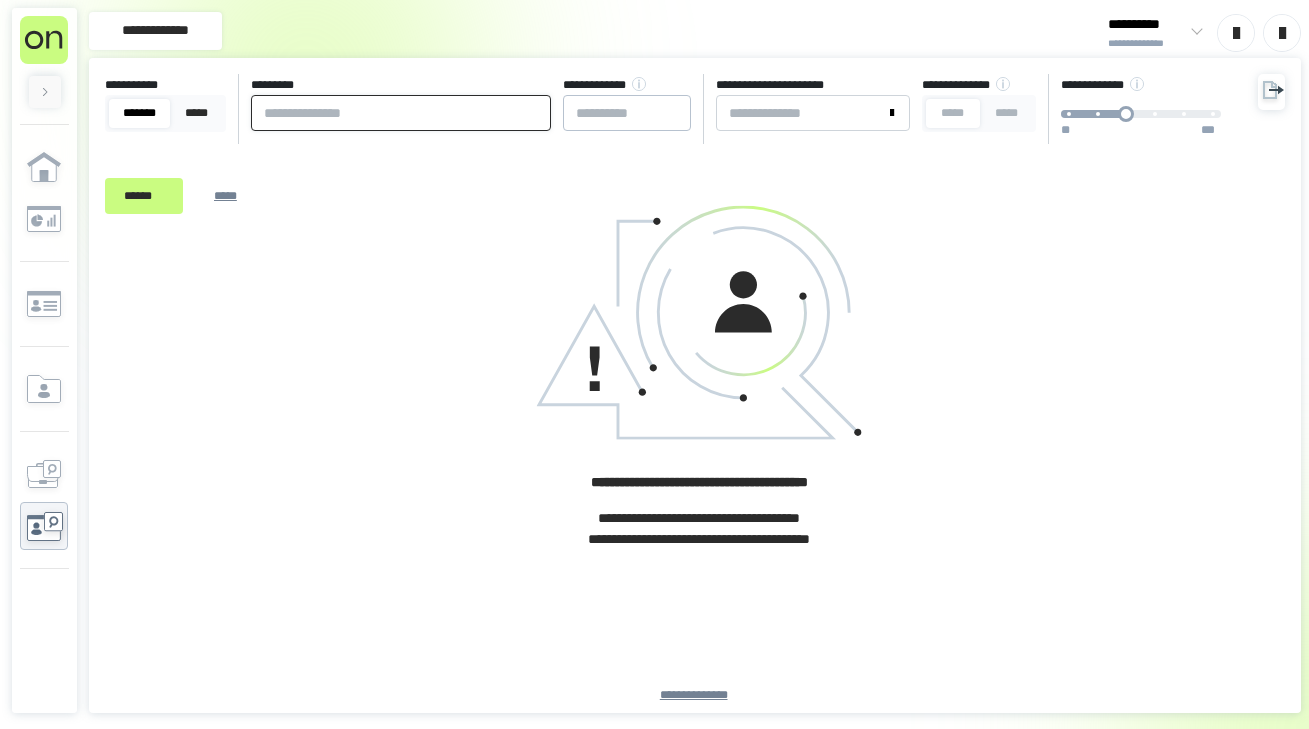 click at bounding box center [401, 113] 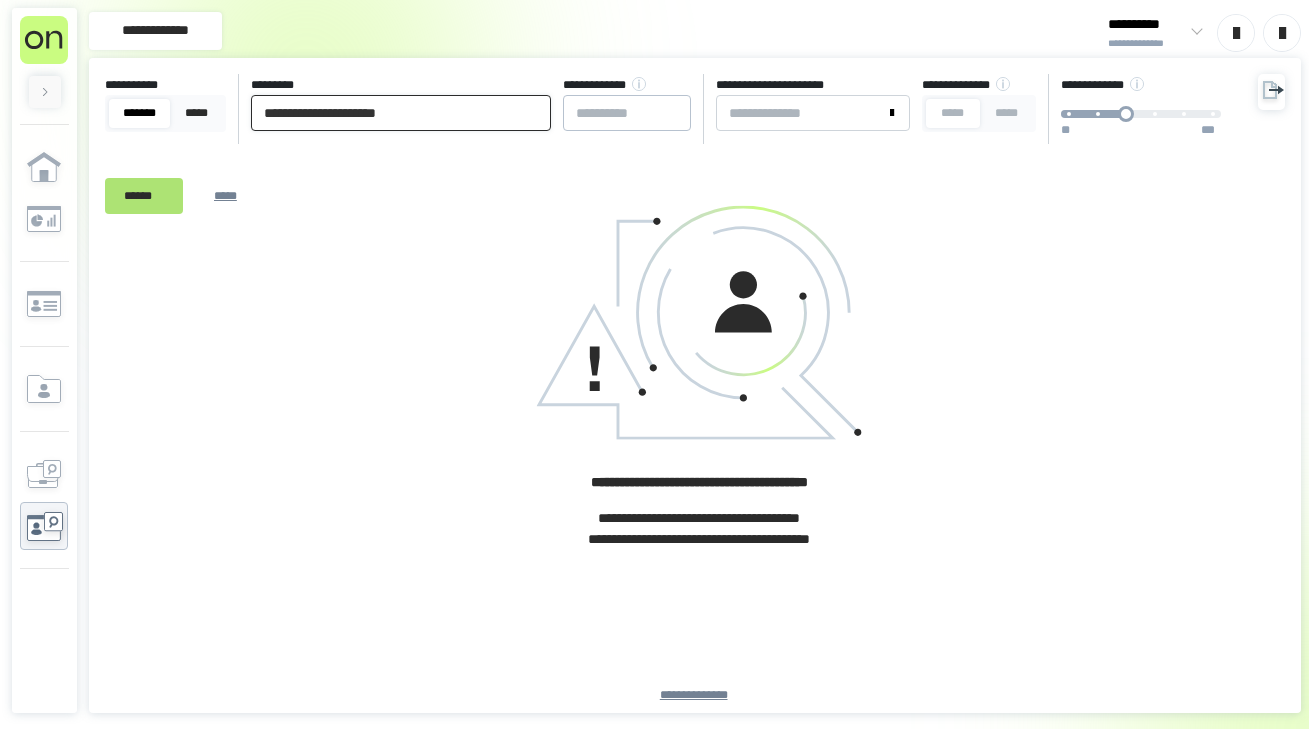 type on "**********" 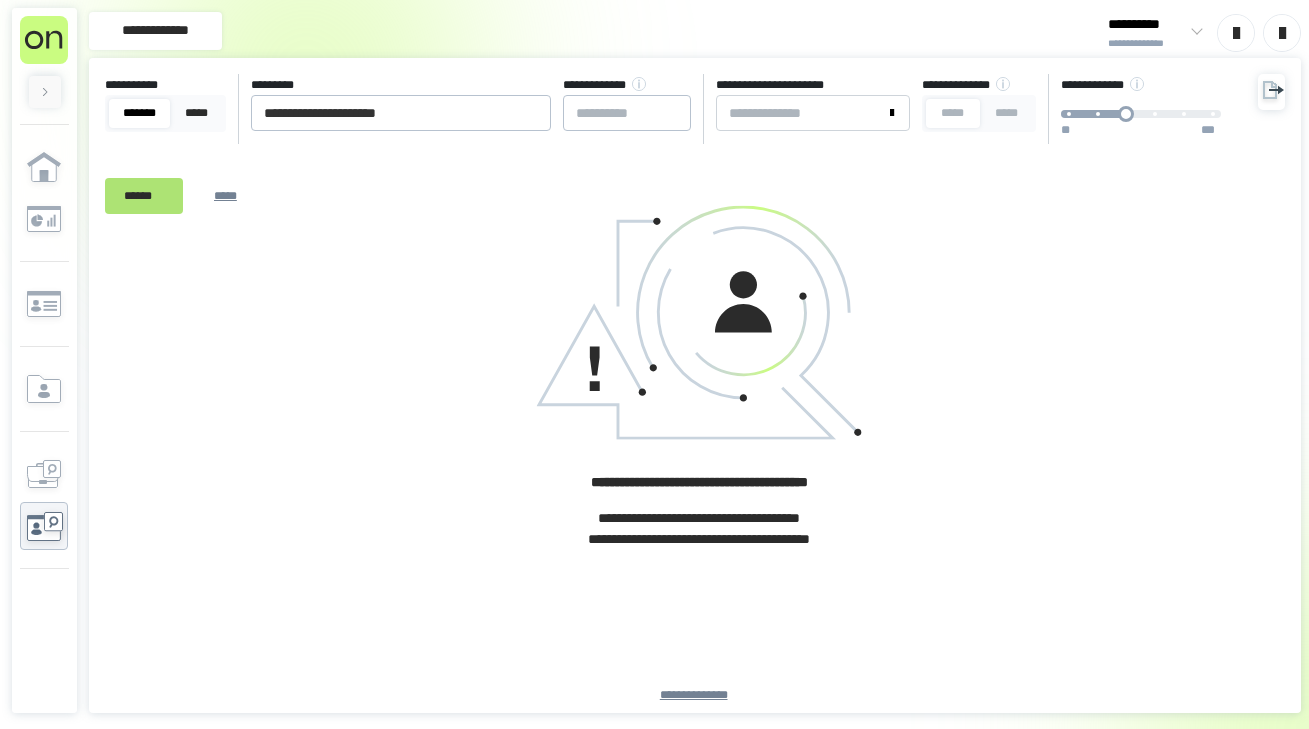 click on "******" at bounding box center (144, 196) 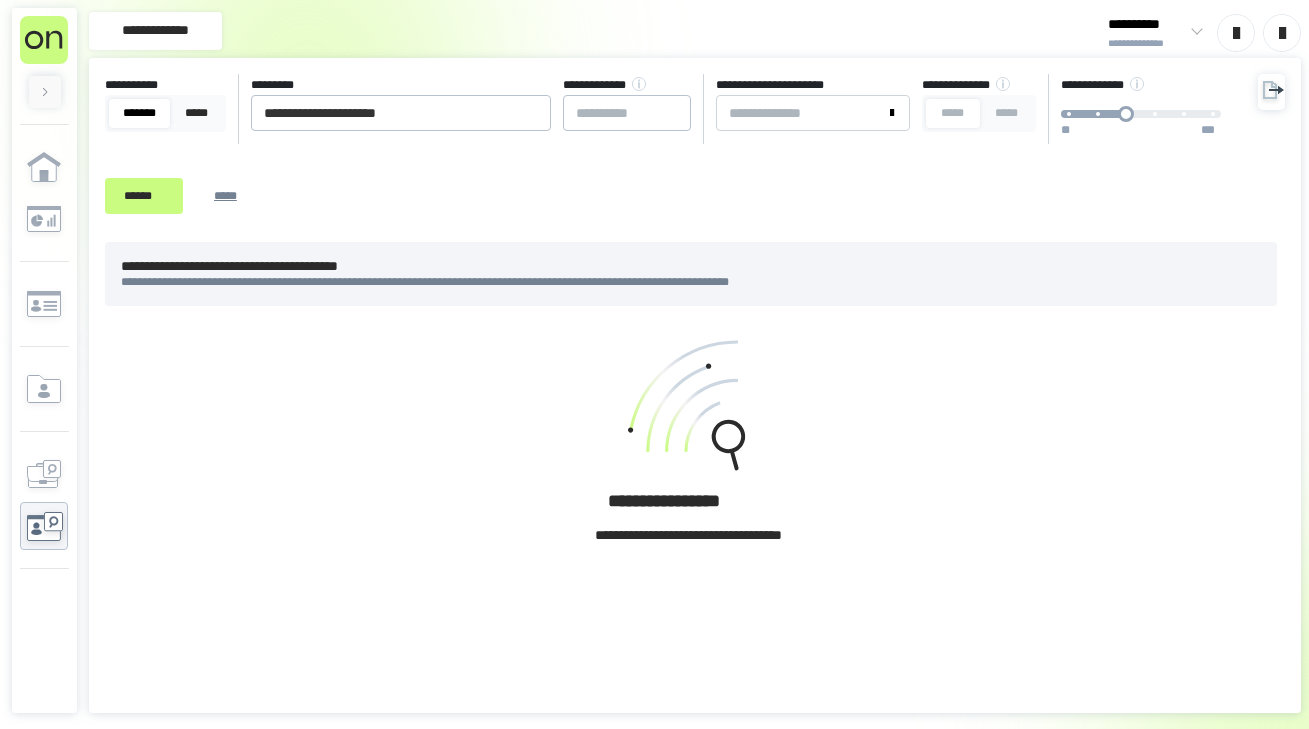 click 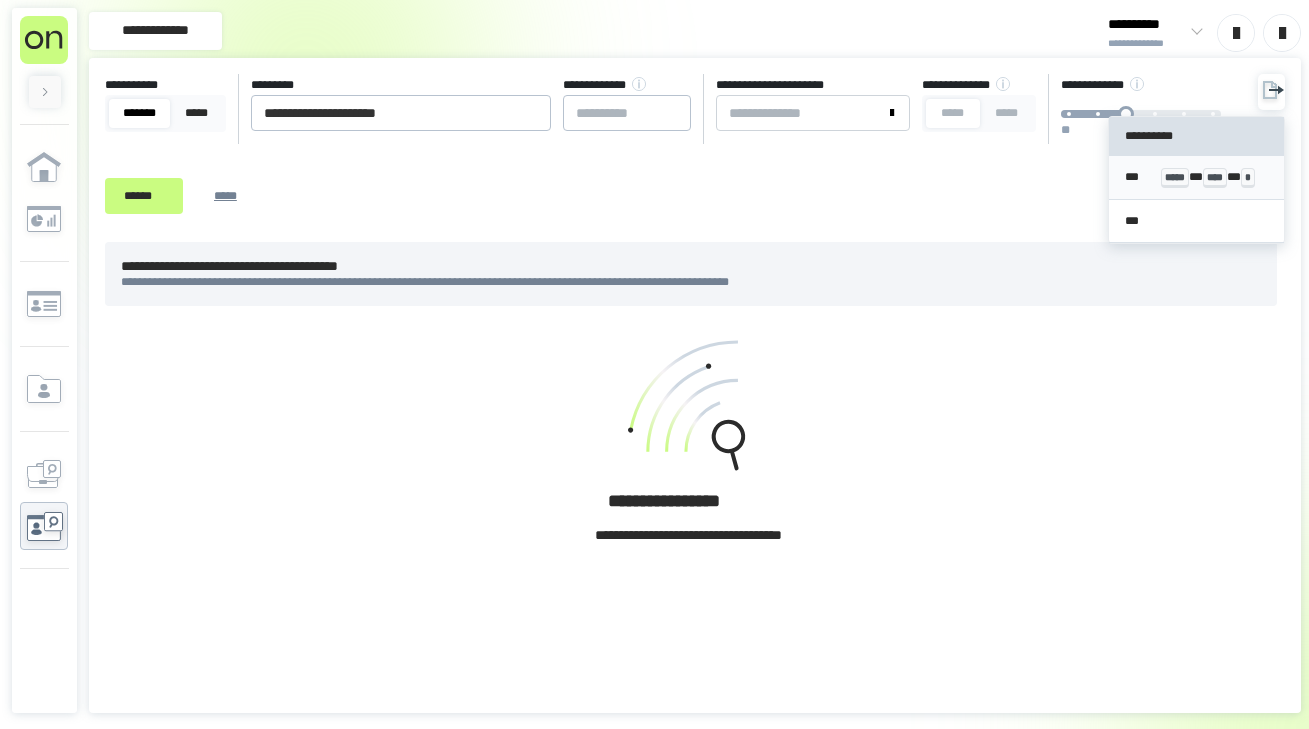 click on "*** ***** * **** *   *" at bounding box center (1196, 178) 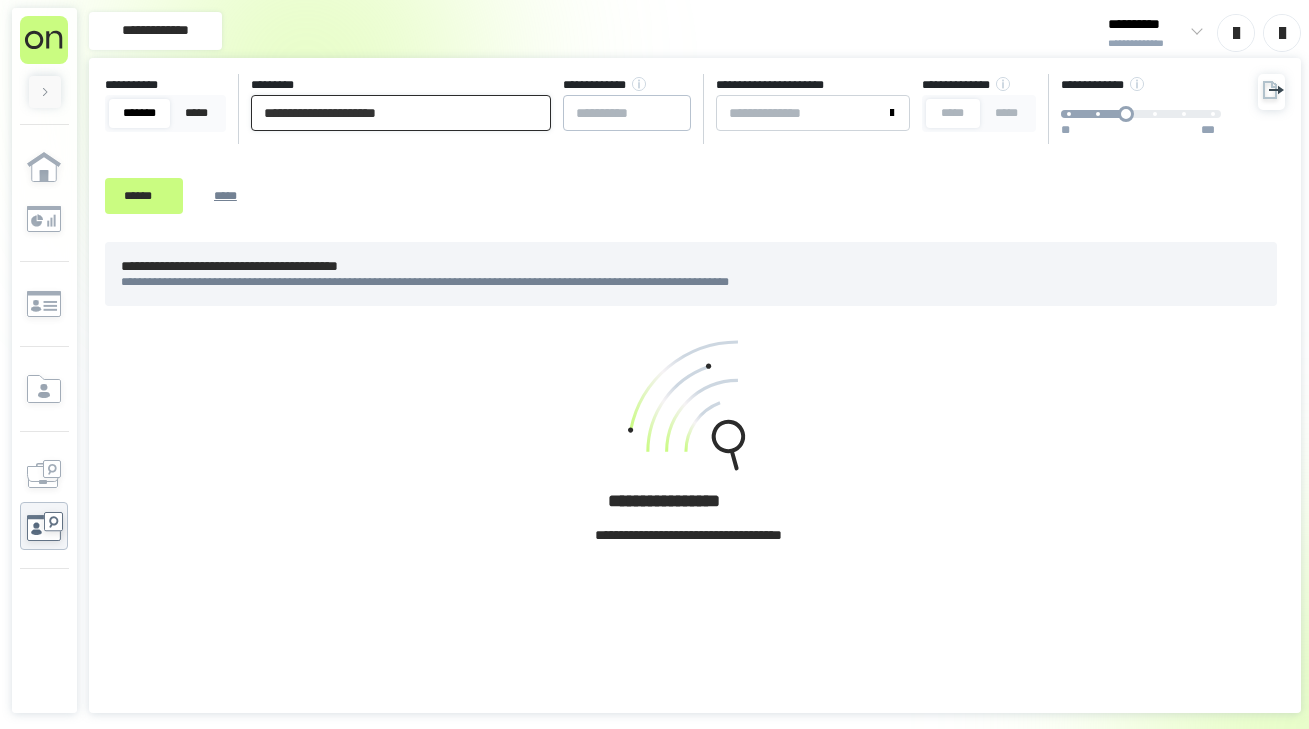 click on "**********" at bounding box center (401, 113) 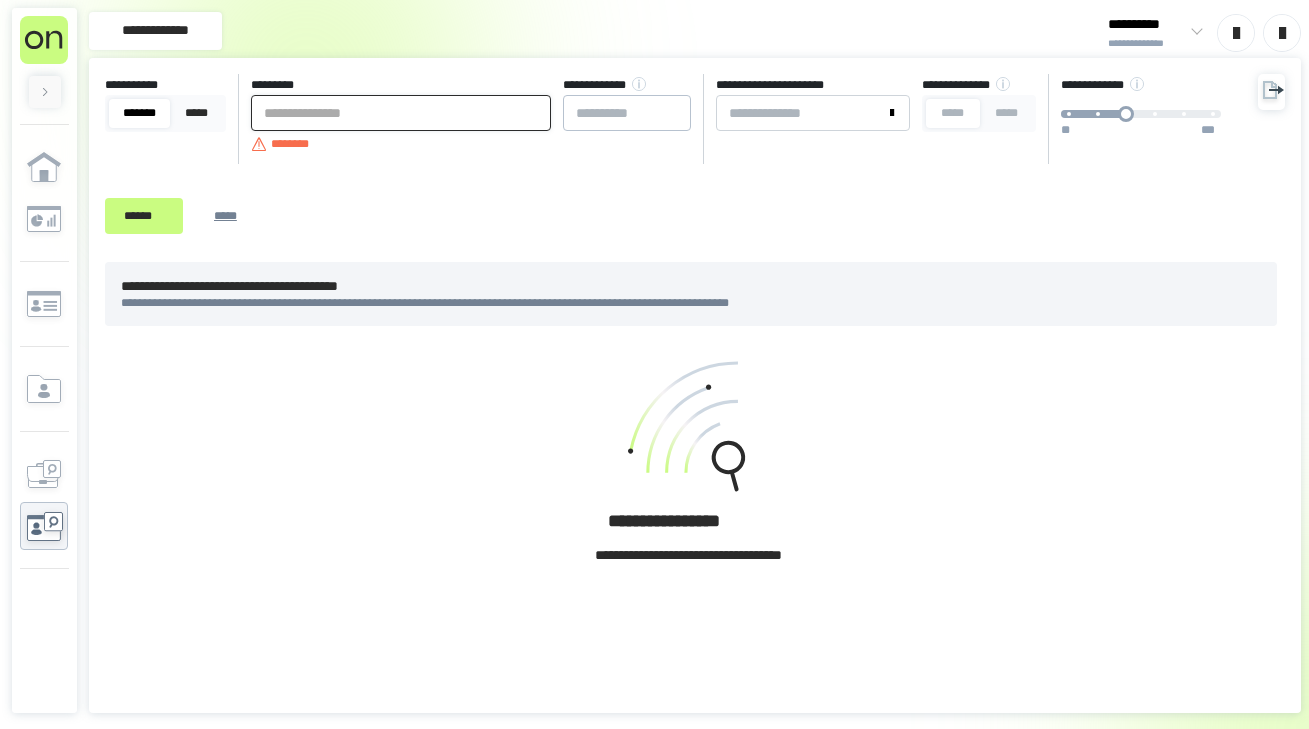paste on "**********" 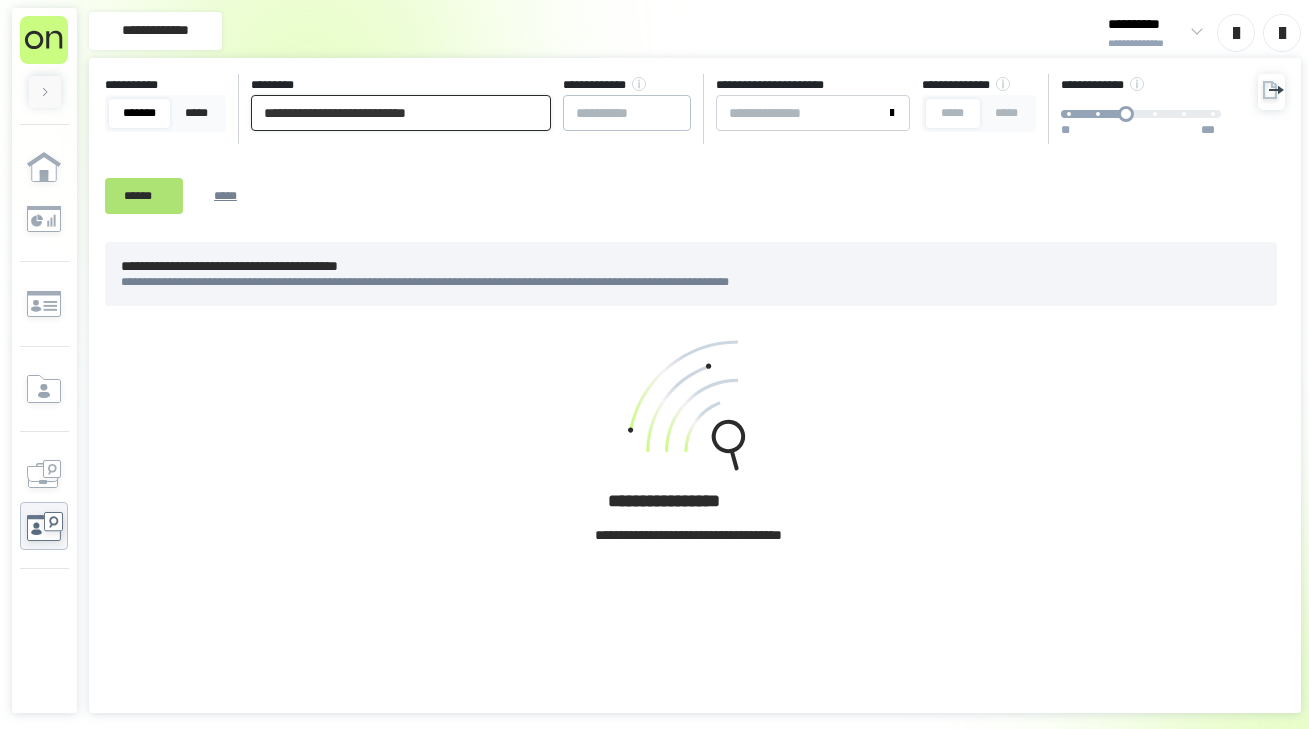 type on "**********" 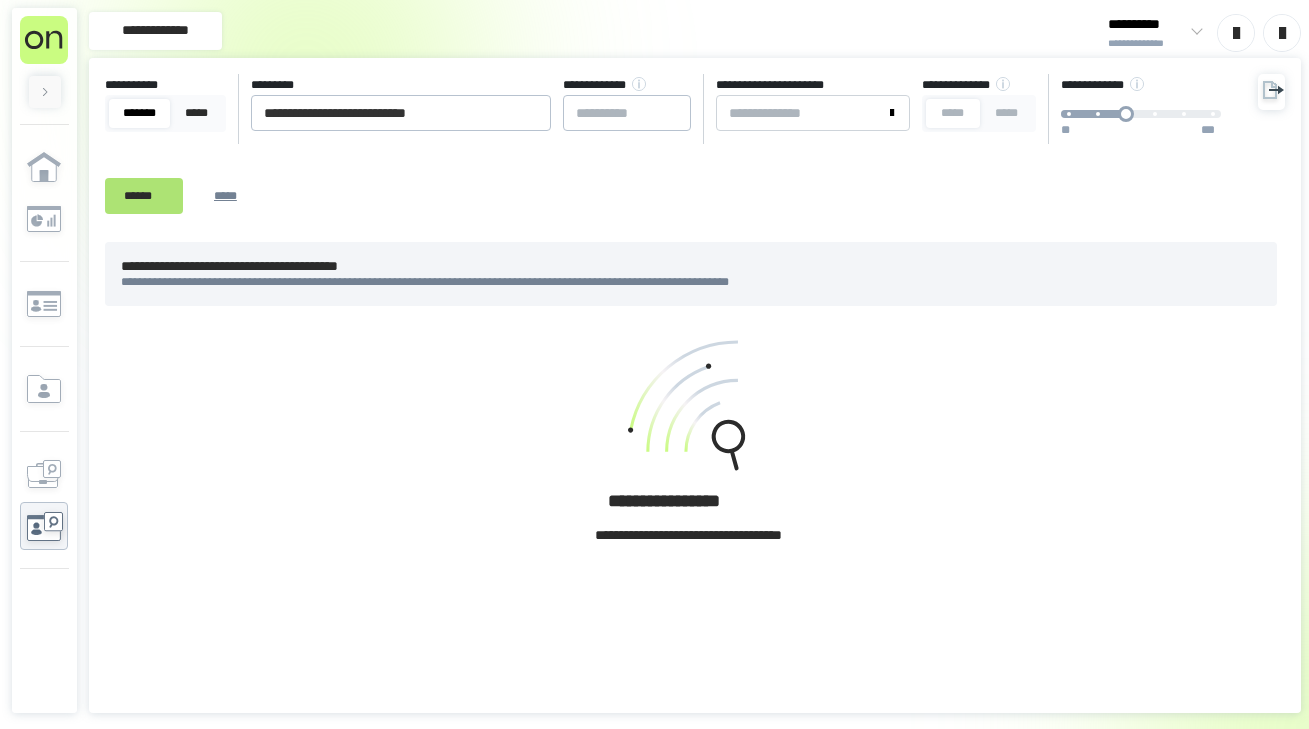 click on "******" at bounding box center (144, 196) 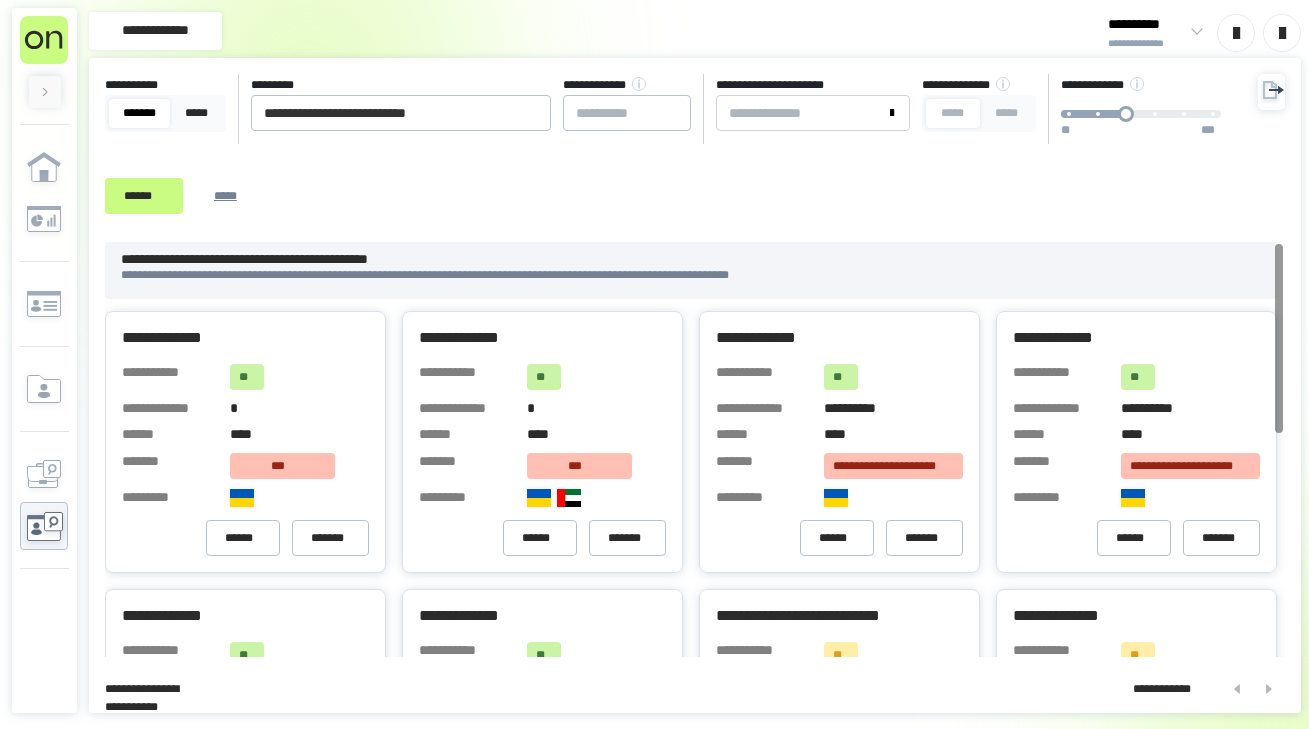 scroll, scrollTop: 0, scrollLeft: 0, axis: both 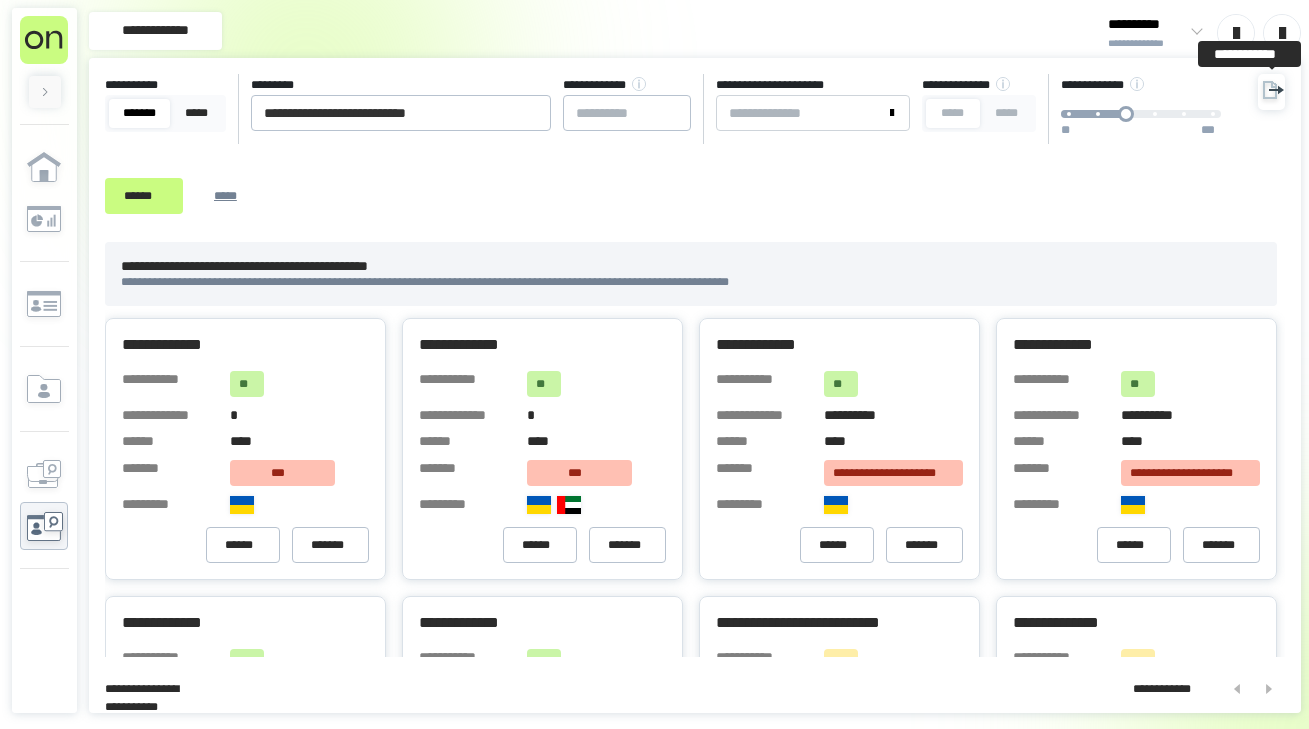 click 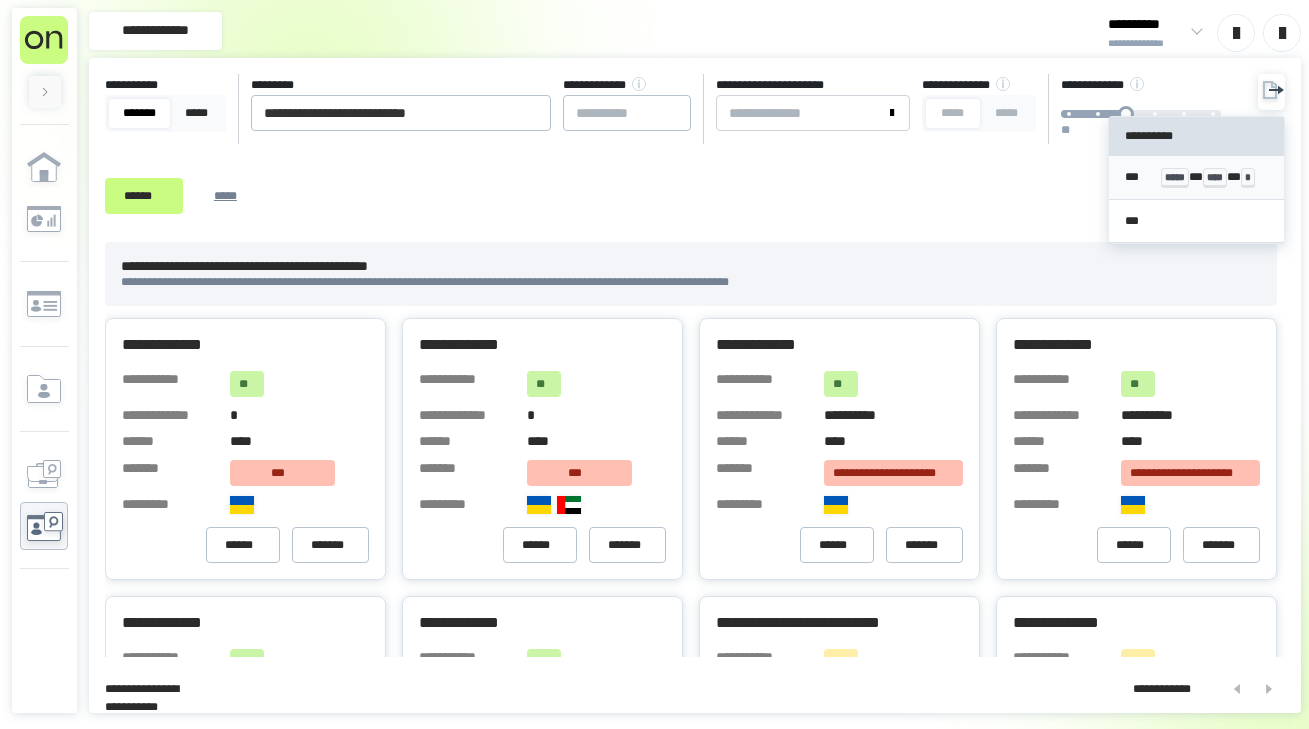 click on "*** ***** * **** *   *" at bounding box center [1196, 177] 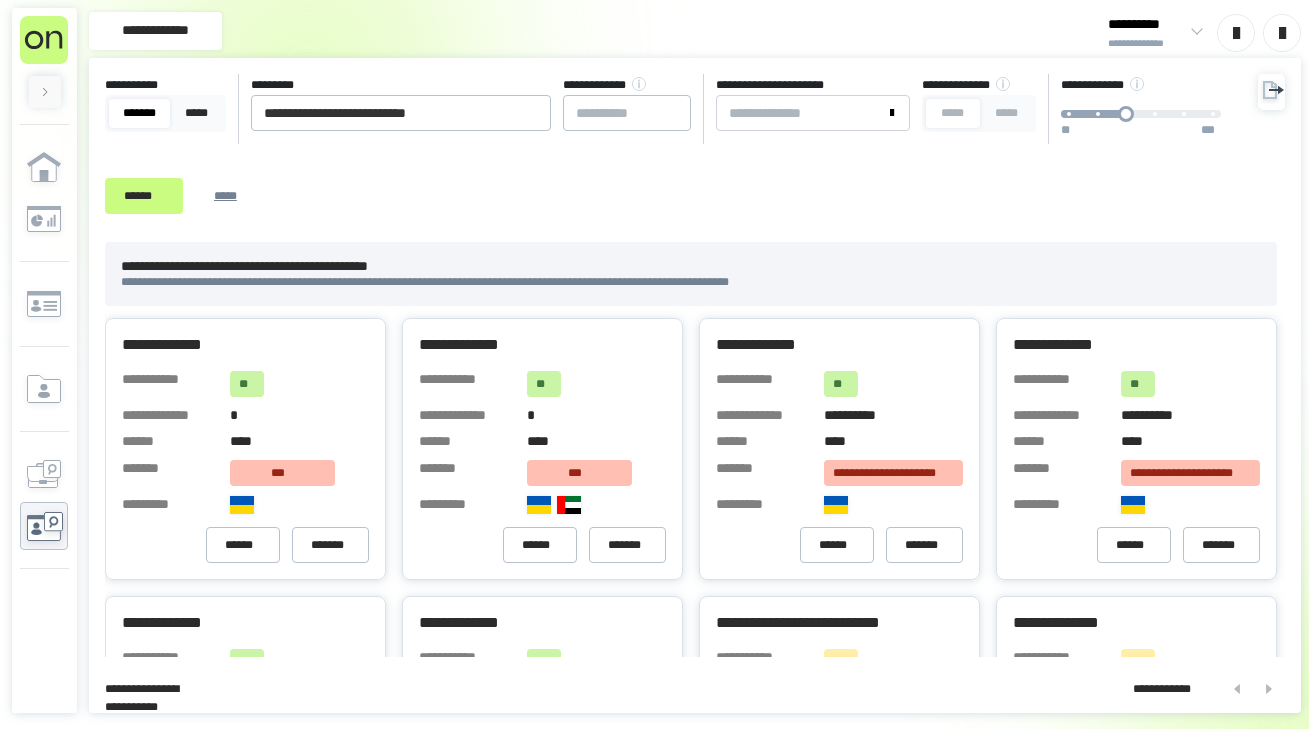 click on "[FIRST] [LAST] [MIDDLE] [STREET] [CITY] [STATE] [ZIP] [COUNTRY] [PHONE] [EMAIL] [SSN] [DOB] [AGE] [LICENSE]" at bounding box center (675, 150) 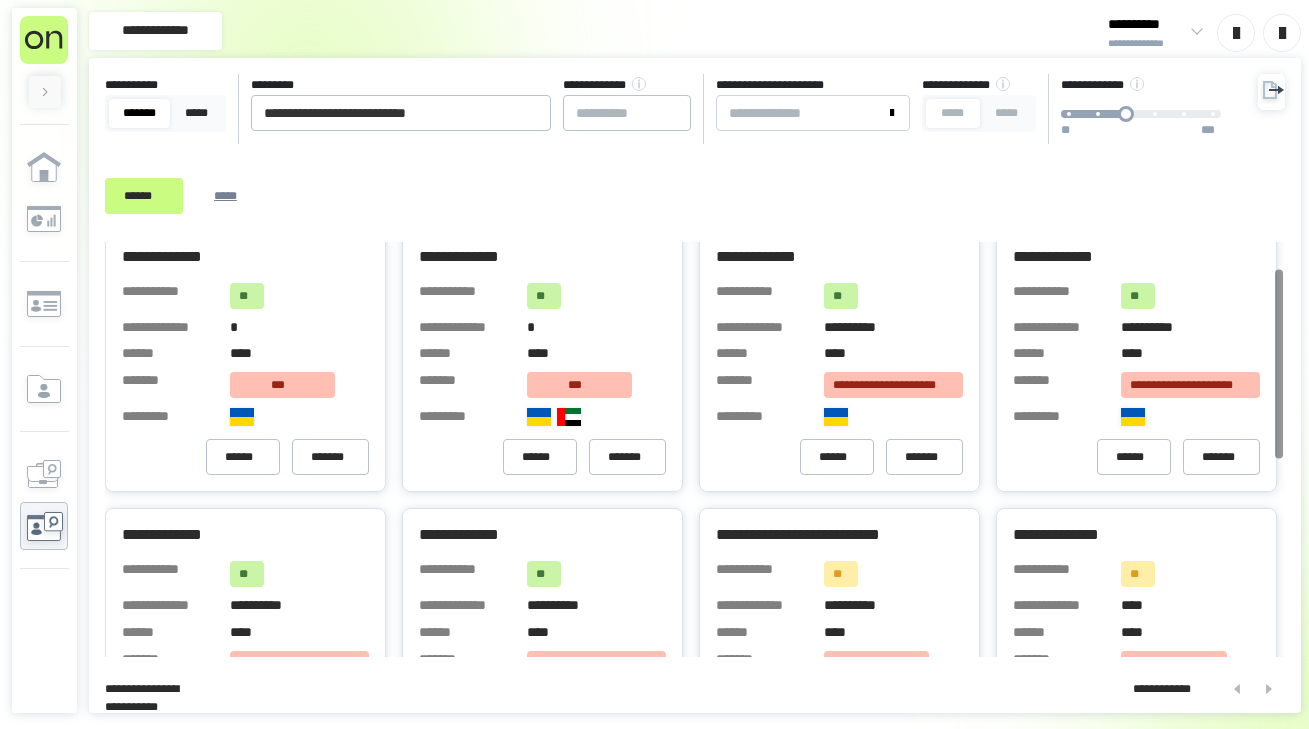 scroll, scrollTop: 0, scrollLeft: 0, axis: both 